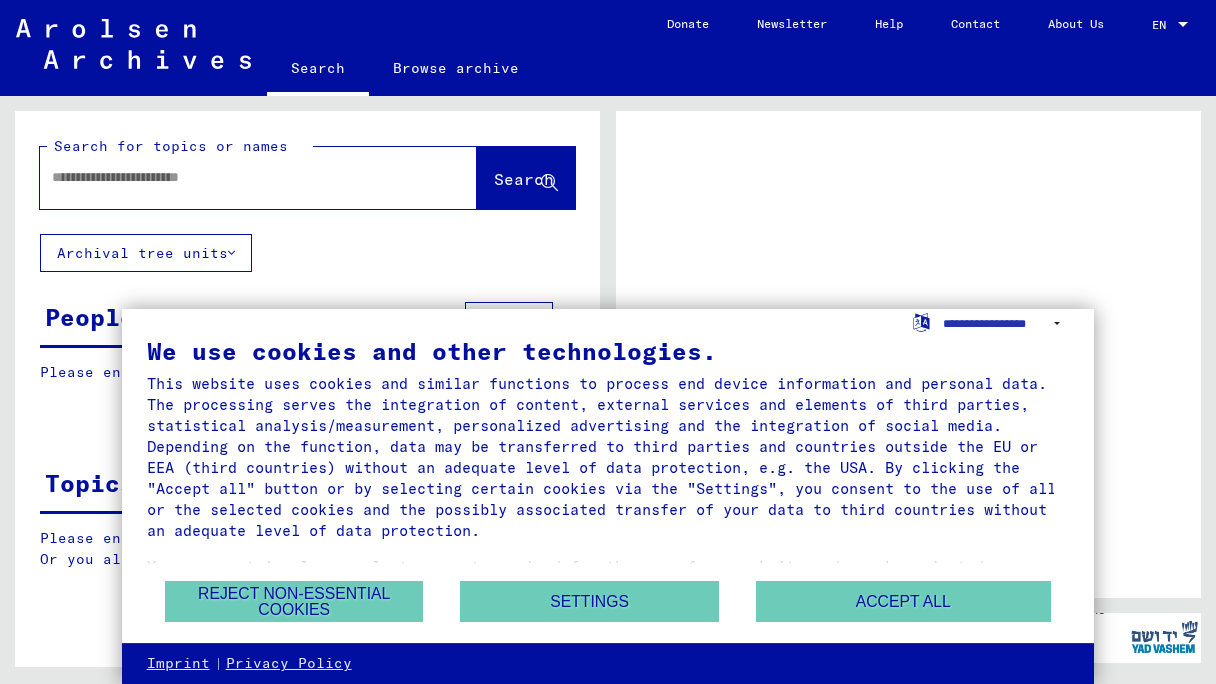 scroll, scrollTop: 0, scrollLeft: 0, axis: both 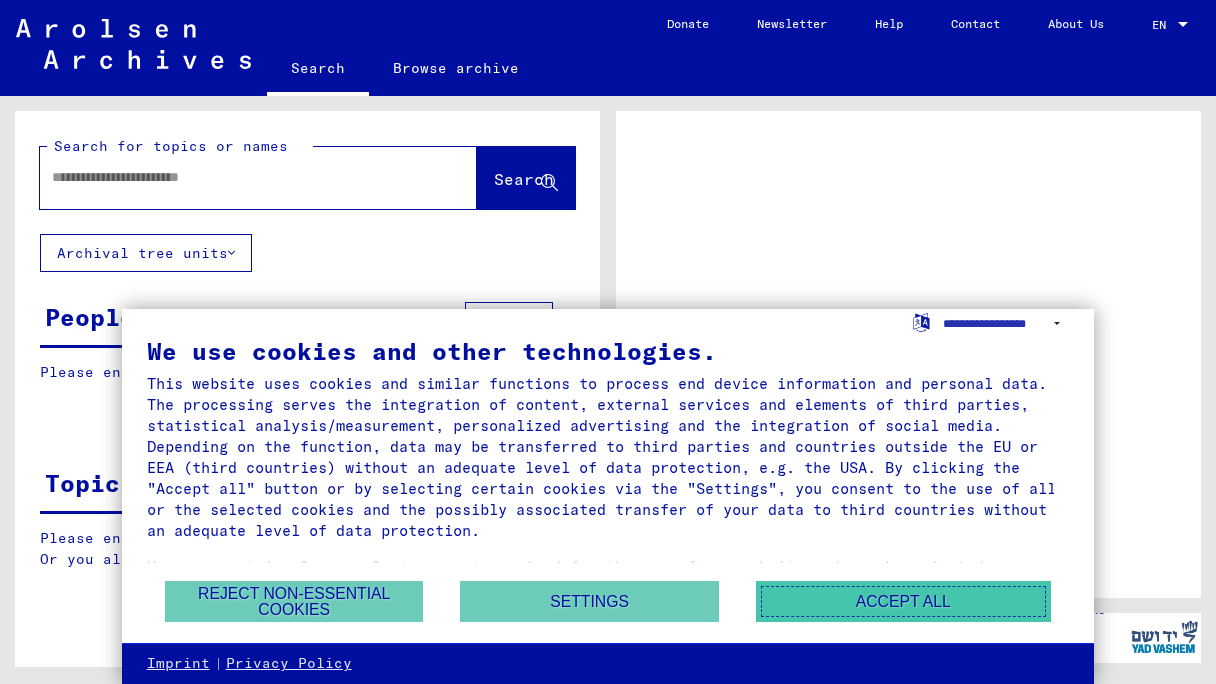 click on "Accept all" at bounding box center [903, 601] 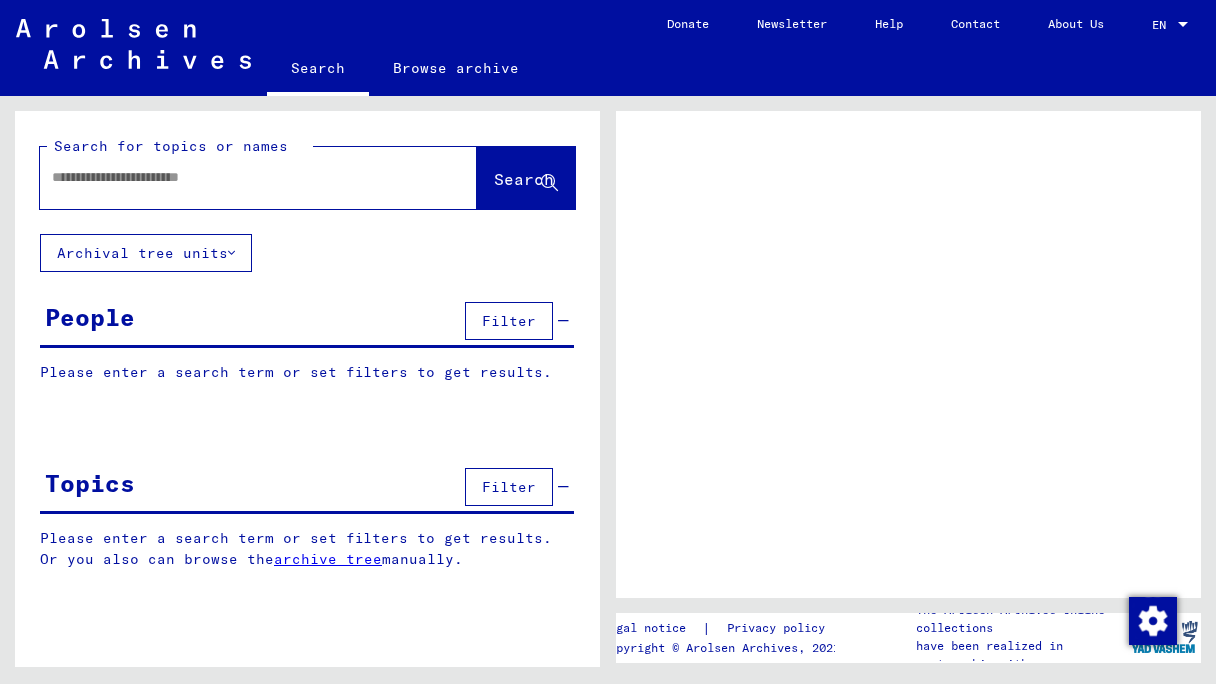 click at bounding box center [240, 177] 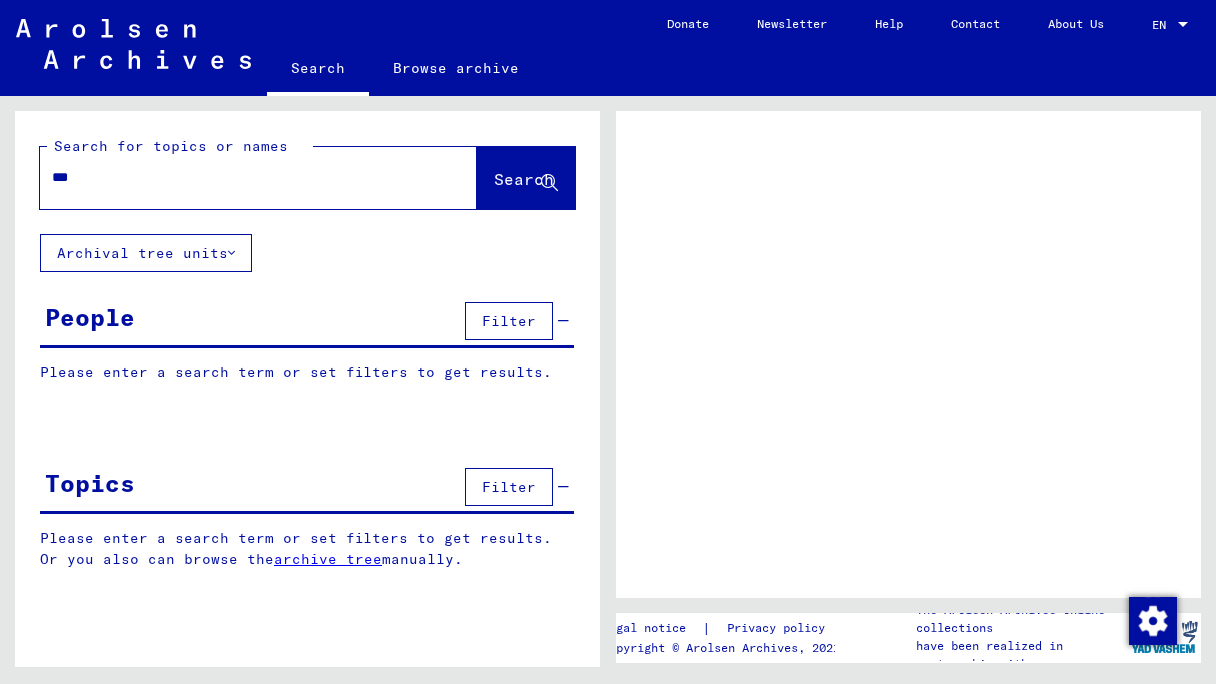 type on "****" 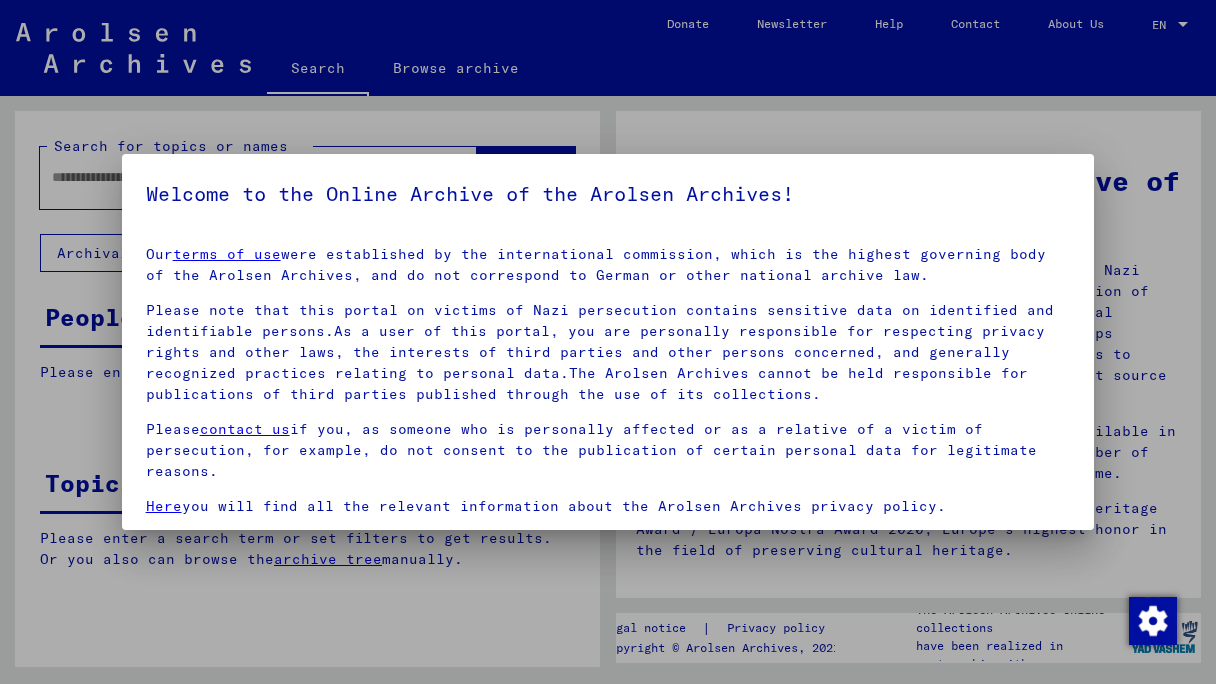 scroll, scrollTop: 76, scrollLeft: 0, axis: vertical 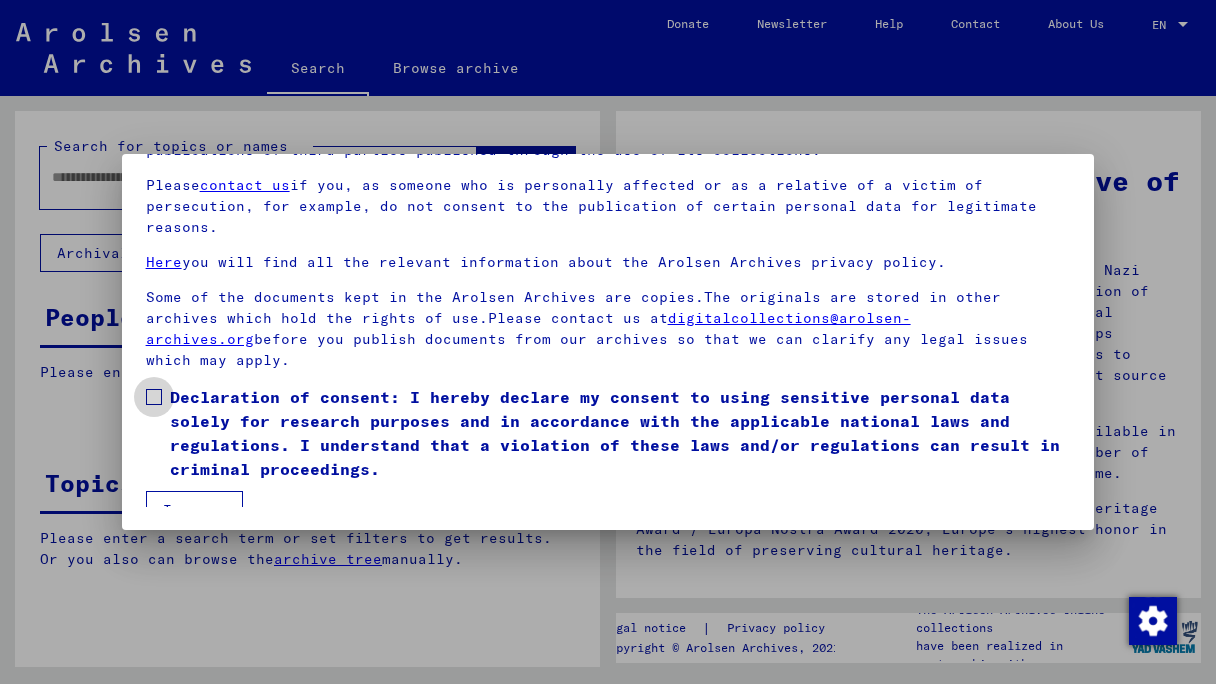 click at bounding box center [154, 397] 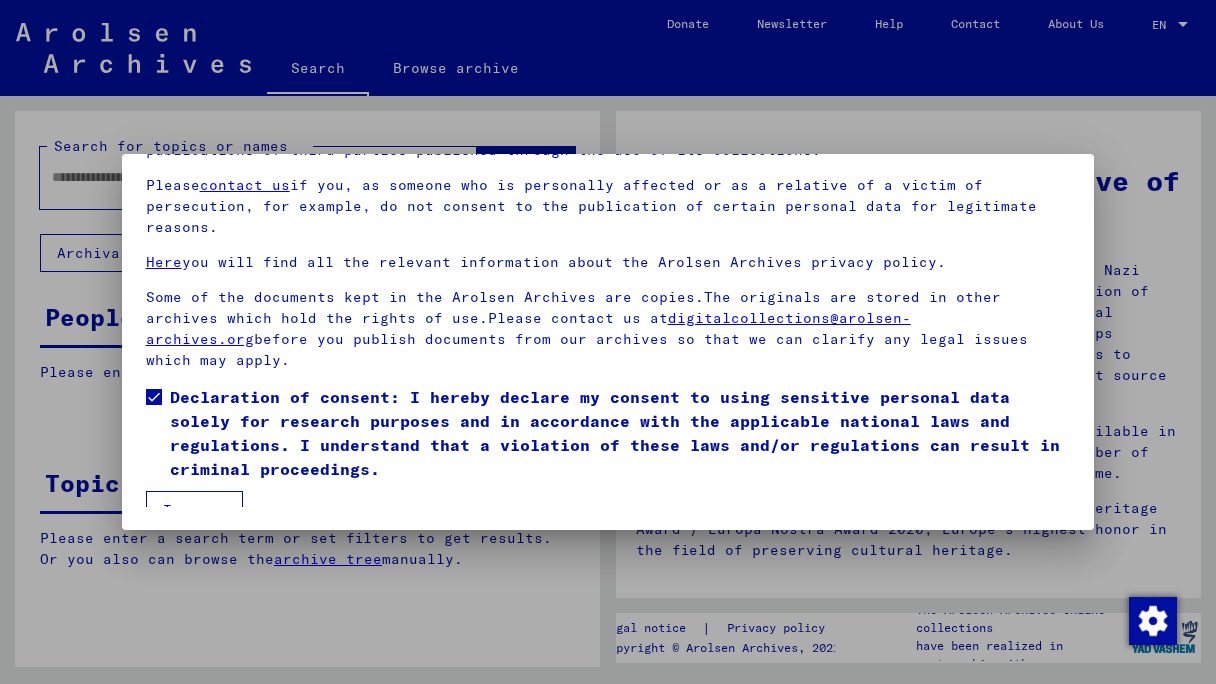 click on "I agree" at bounding box center (194, 510) 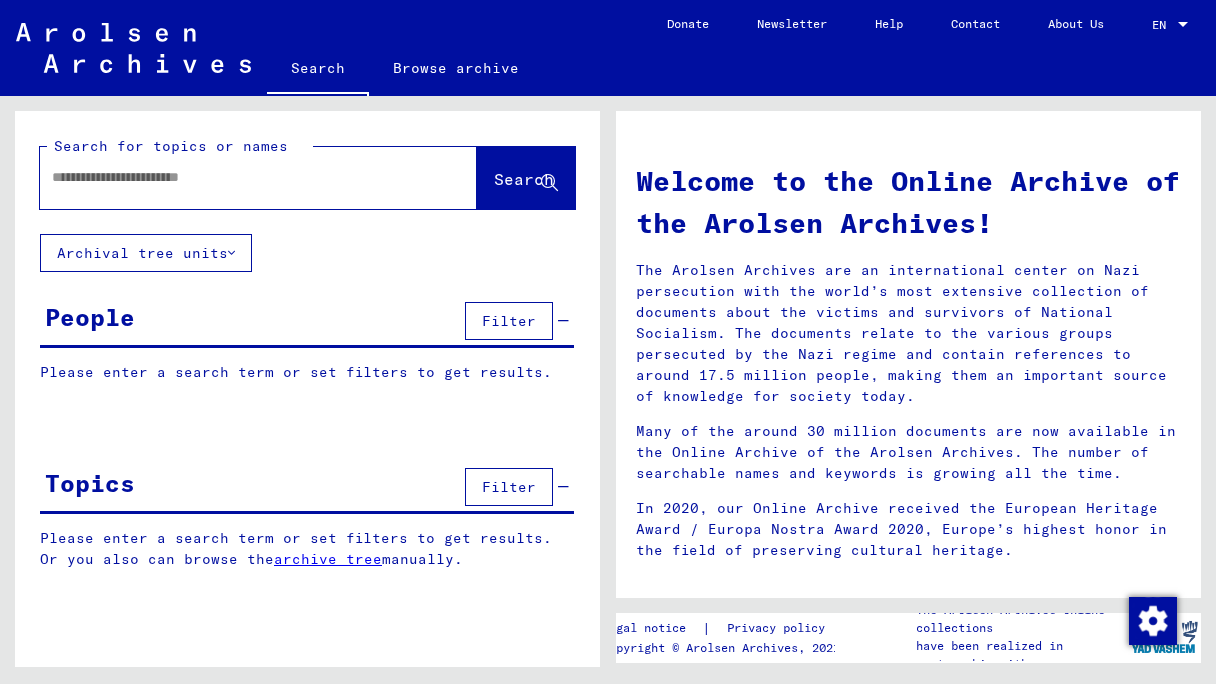 click 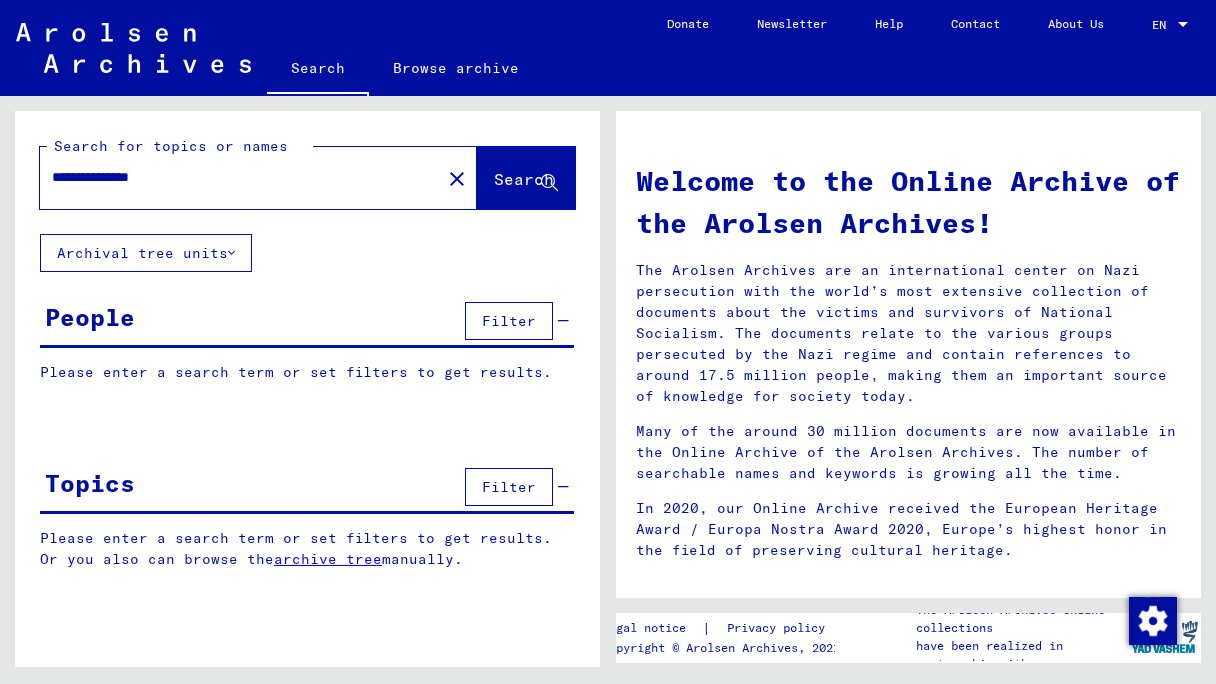 type on "**********" 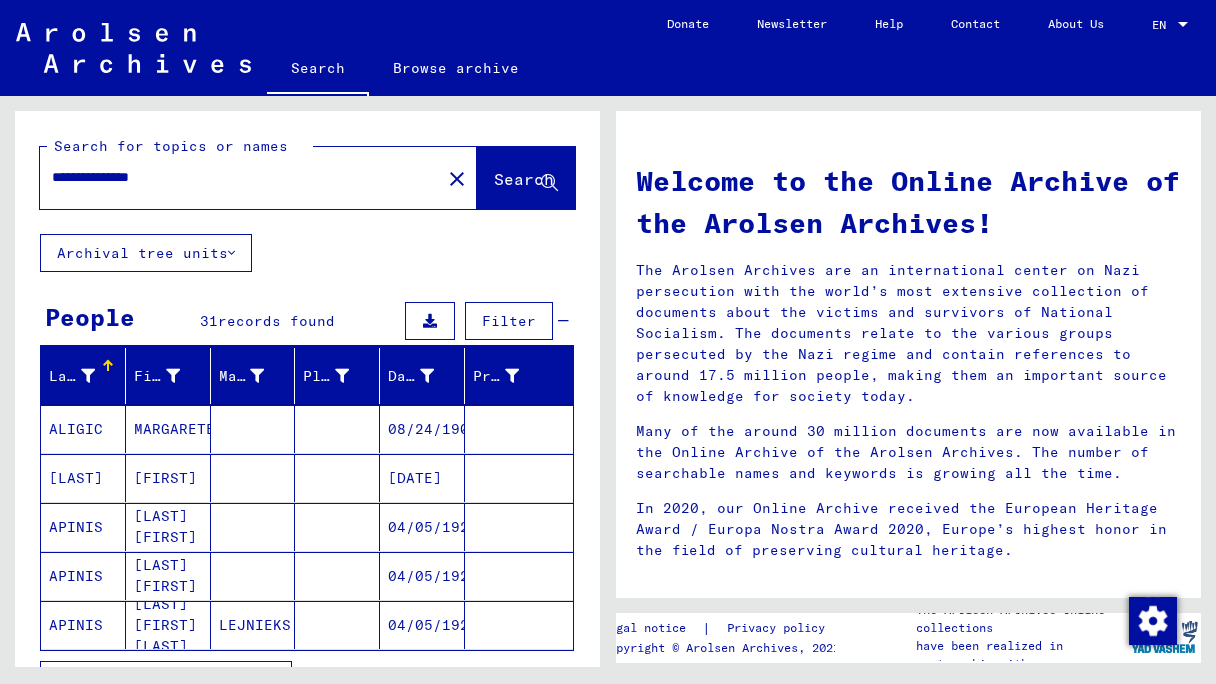 scroll, scrollTop: 193, scrollLeft: 0, axis: vertical 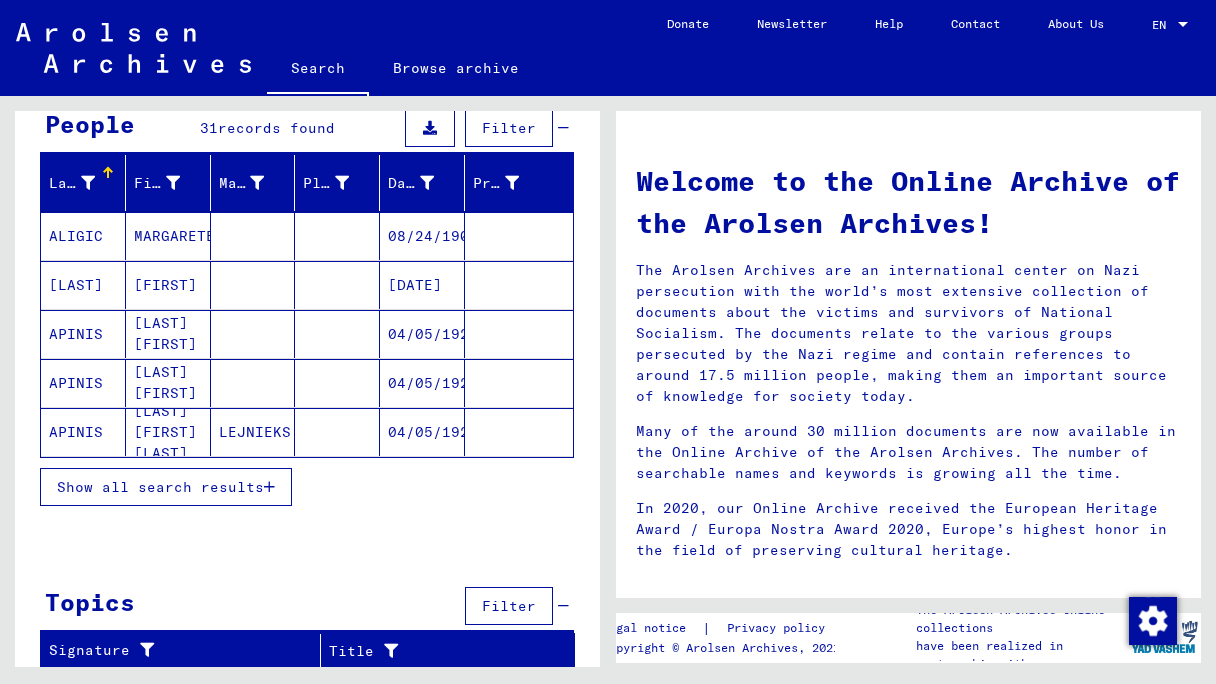 click on "Show all search results" at bounding box center (166, 487) 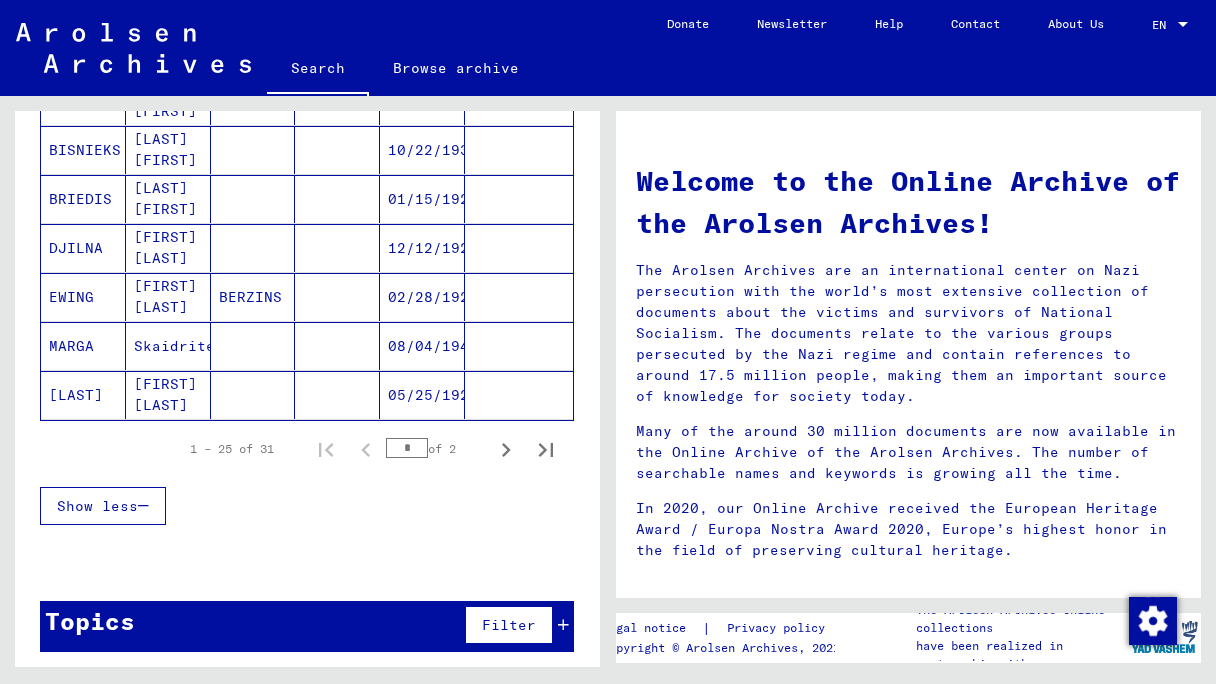 scroll, scrollTop: 1211, scrollLeft: 0, axis: vertical 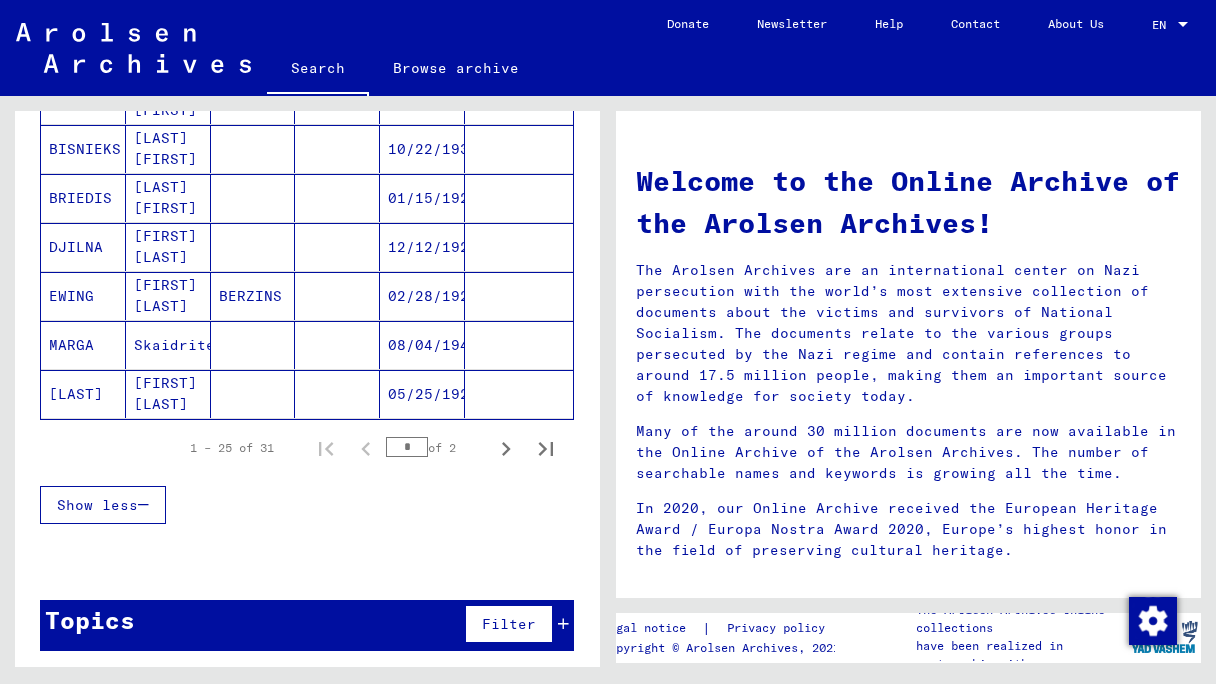 click on "MARGA" at bounding box center [83, 394] 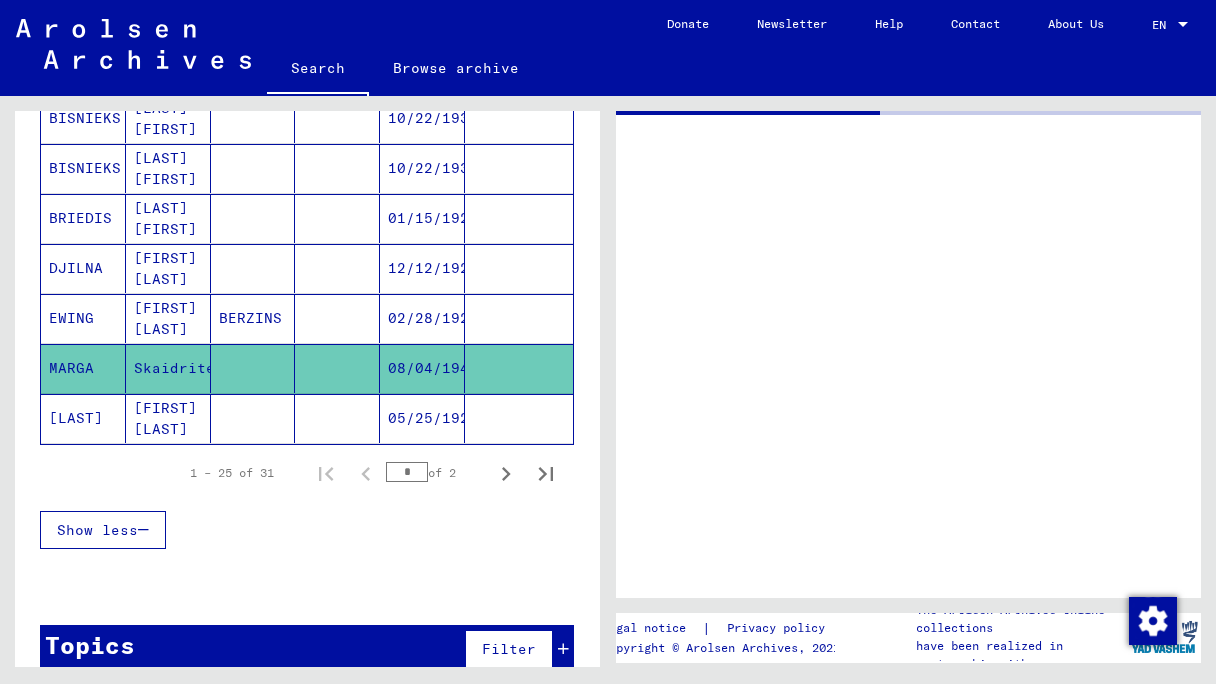 scroll, scrollTop: 1227, scrollLeft: 0, axis: vertical 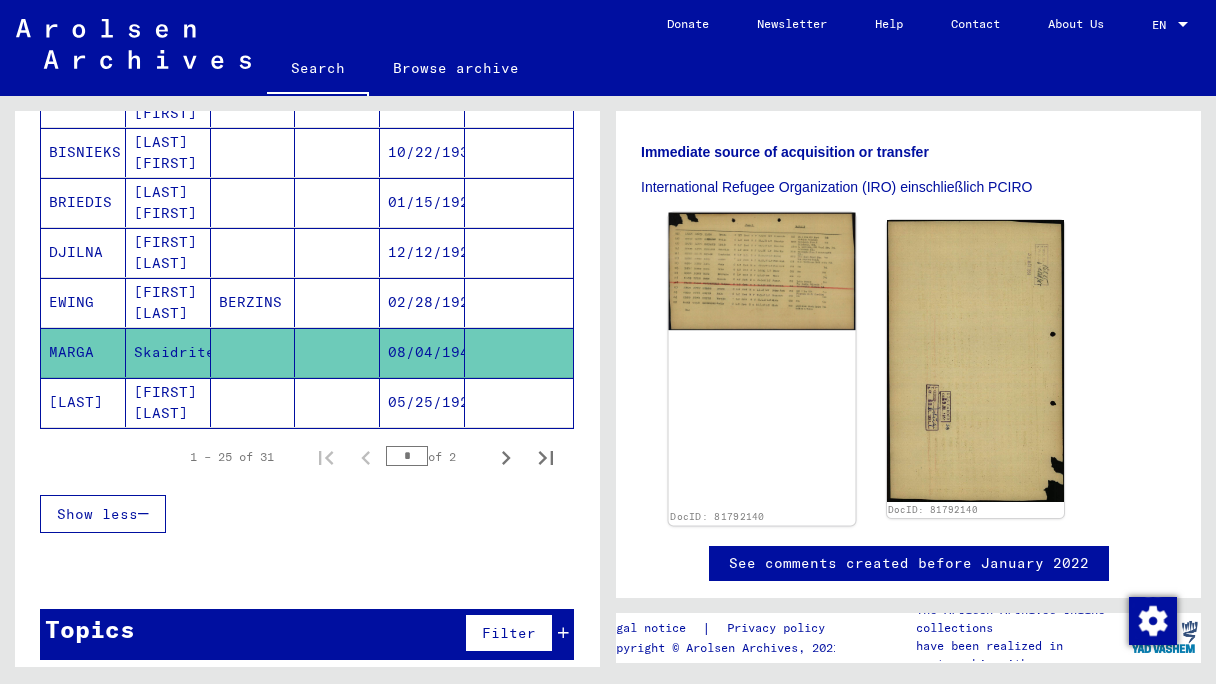click 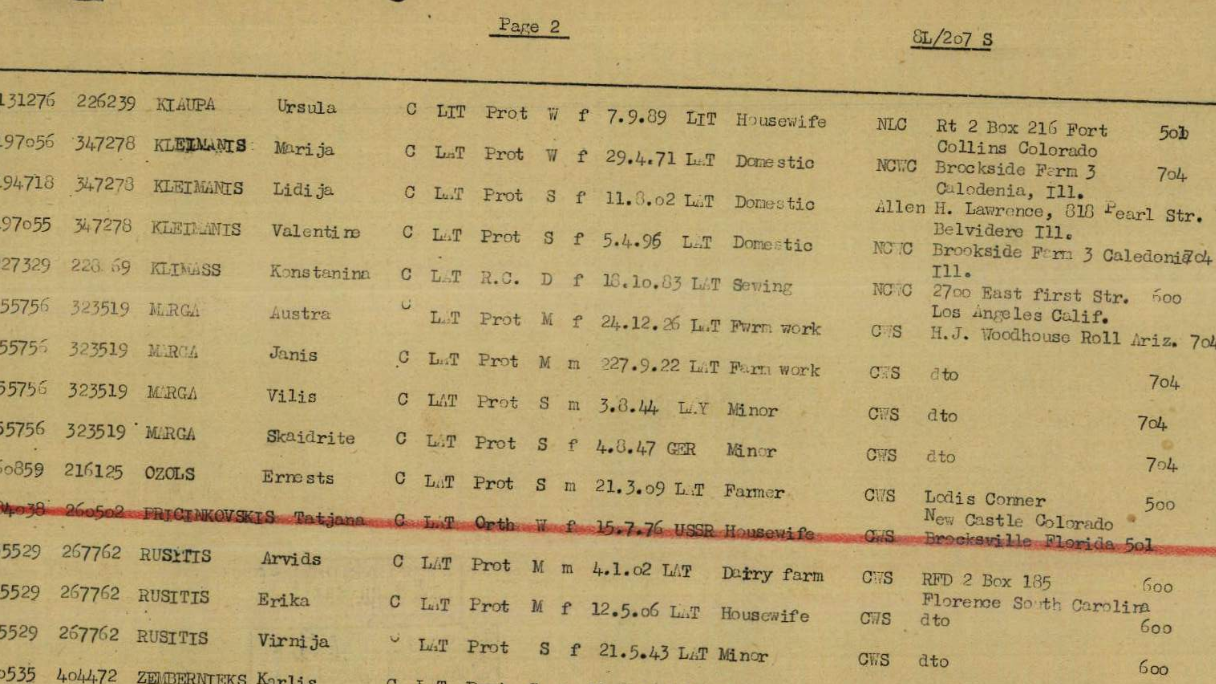 click at bounding box center [608, 292] 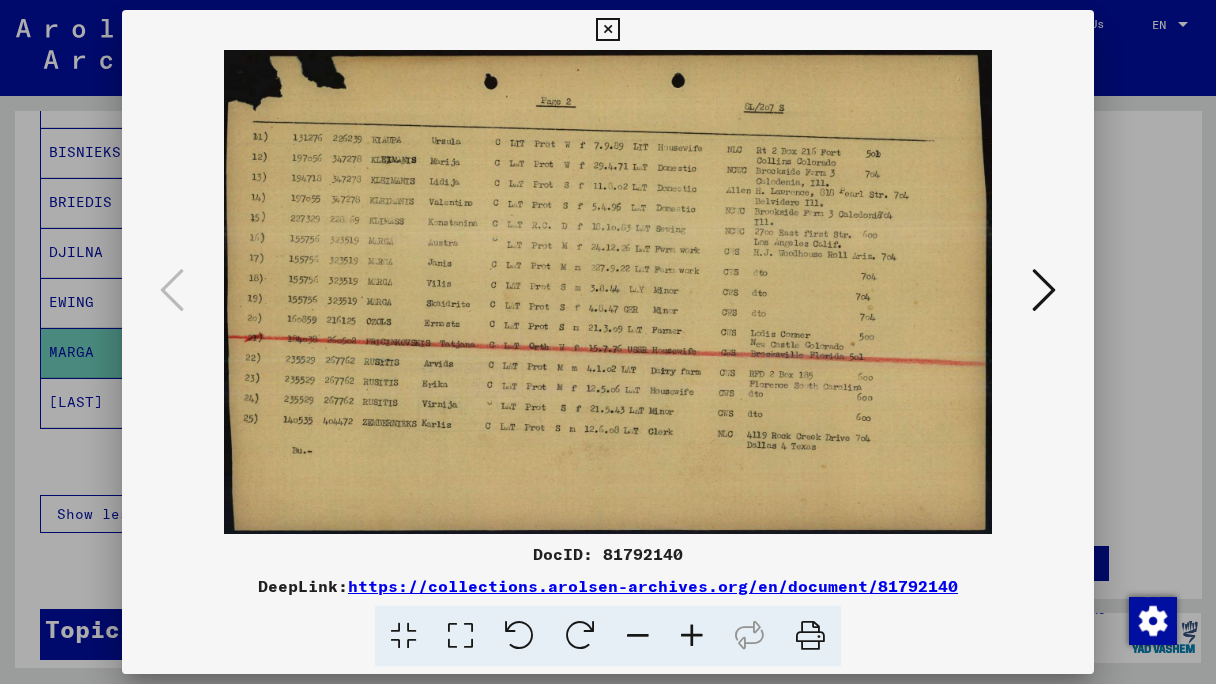 click at bounding box center [608, 342] 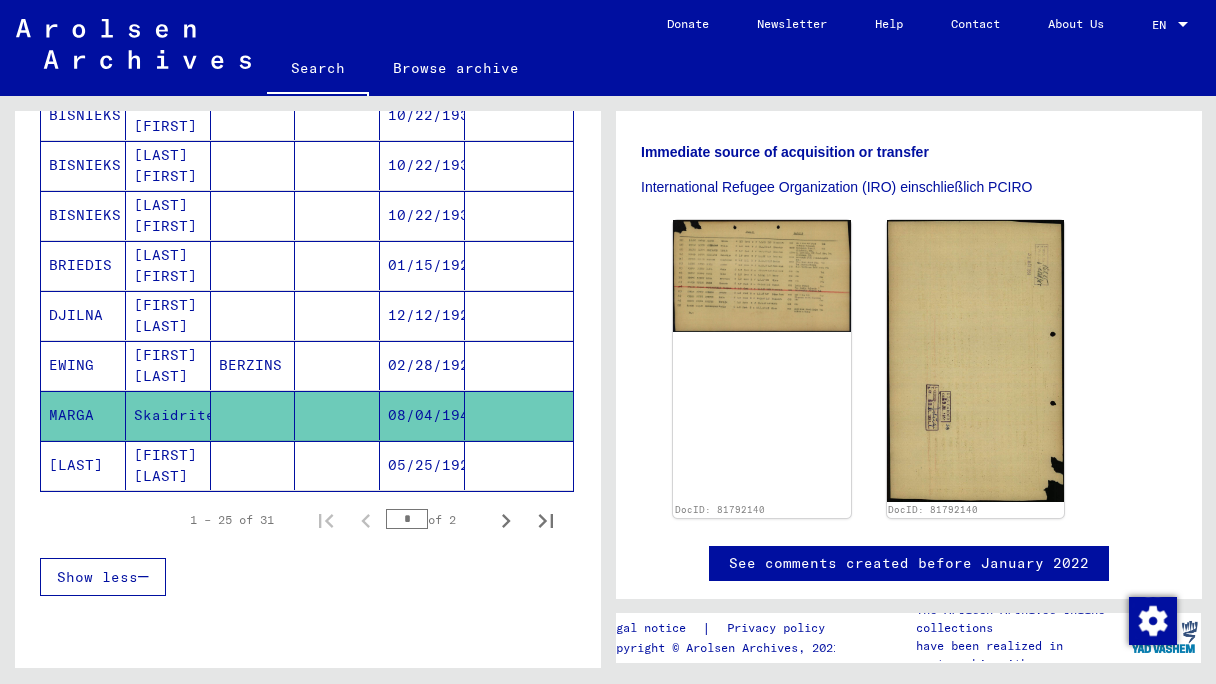 scroll, scrollTop: 1181, scrollLeft: 0, axis: vertical 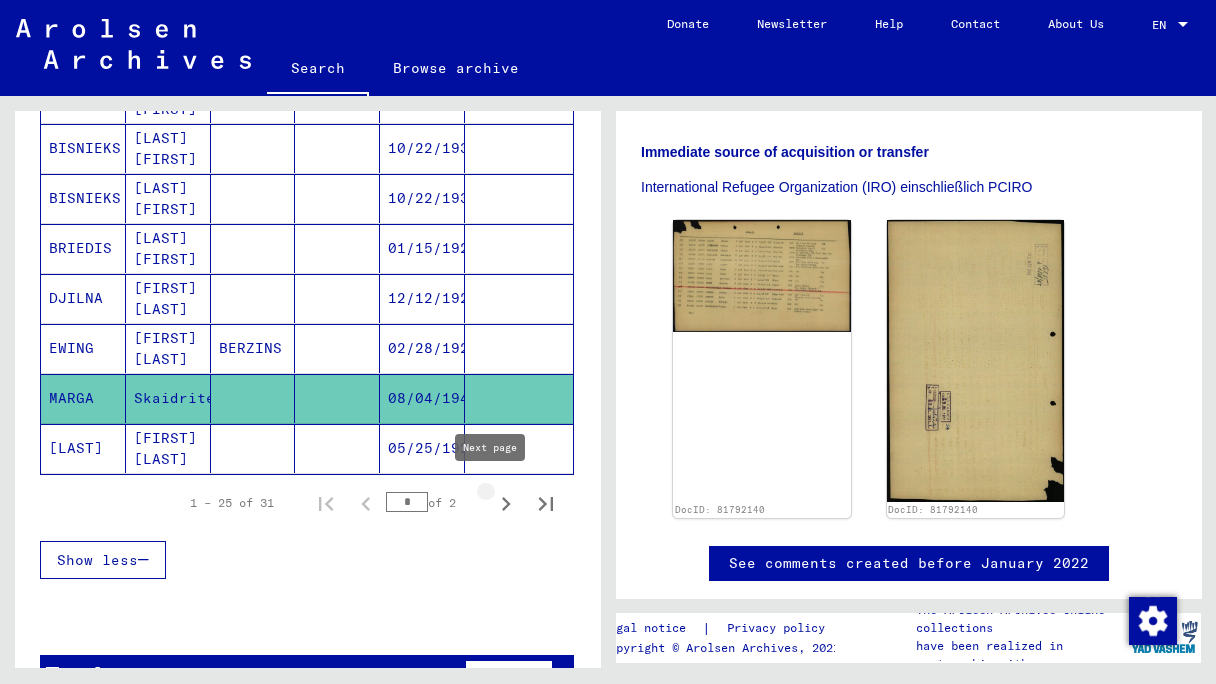 click 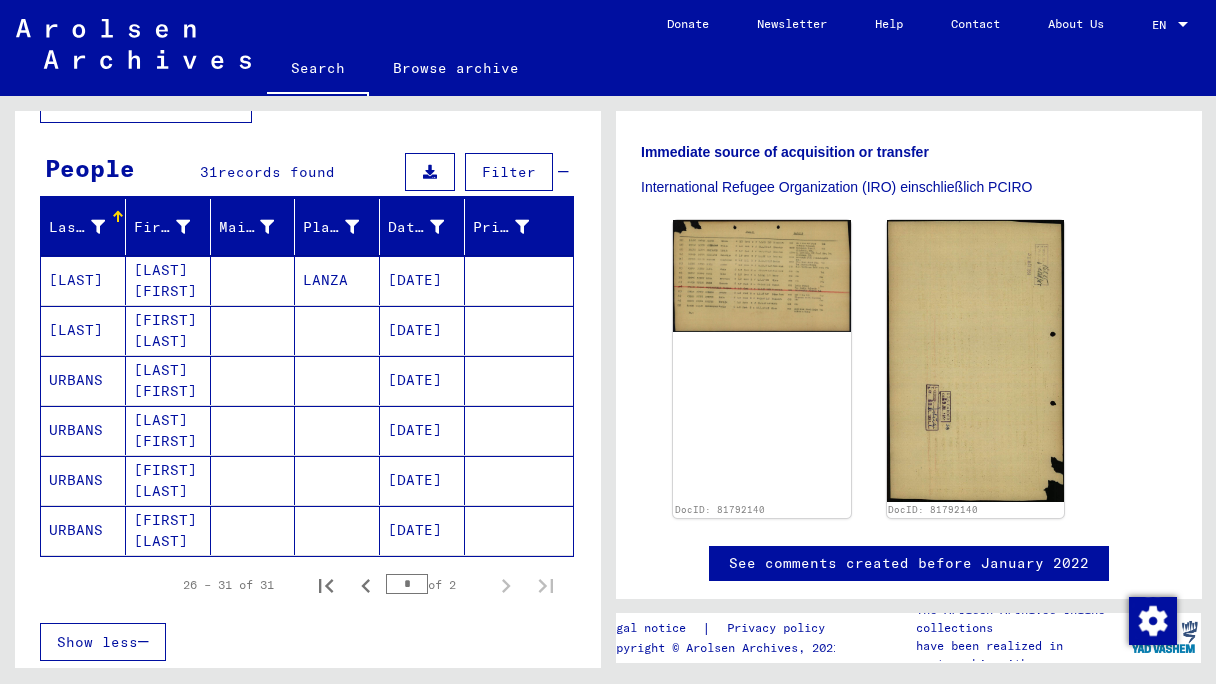 scroll, scrollTop: 0, scrollLeft: 0, axis: both 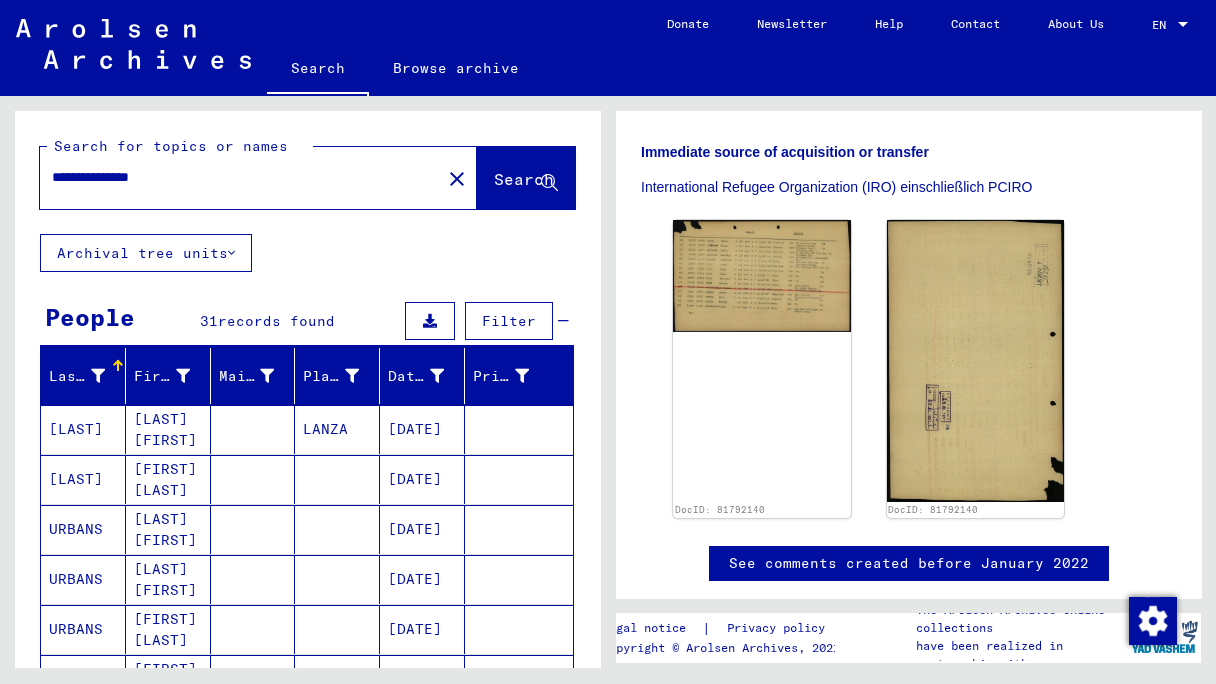 click on "**********" at bounding box center (240, 177) 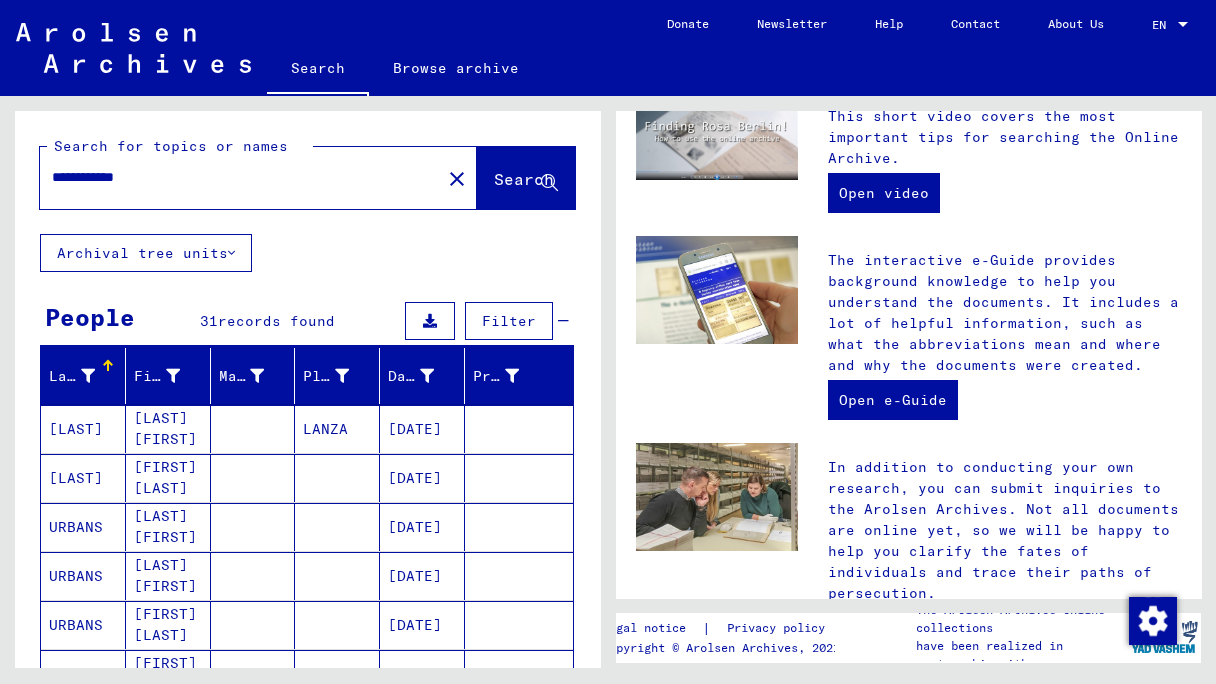 scroll, scrollTop: 0, scrollLeft: 0, axis: both 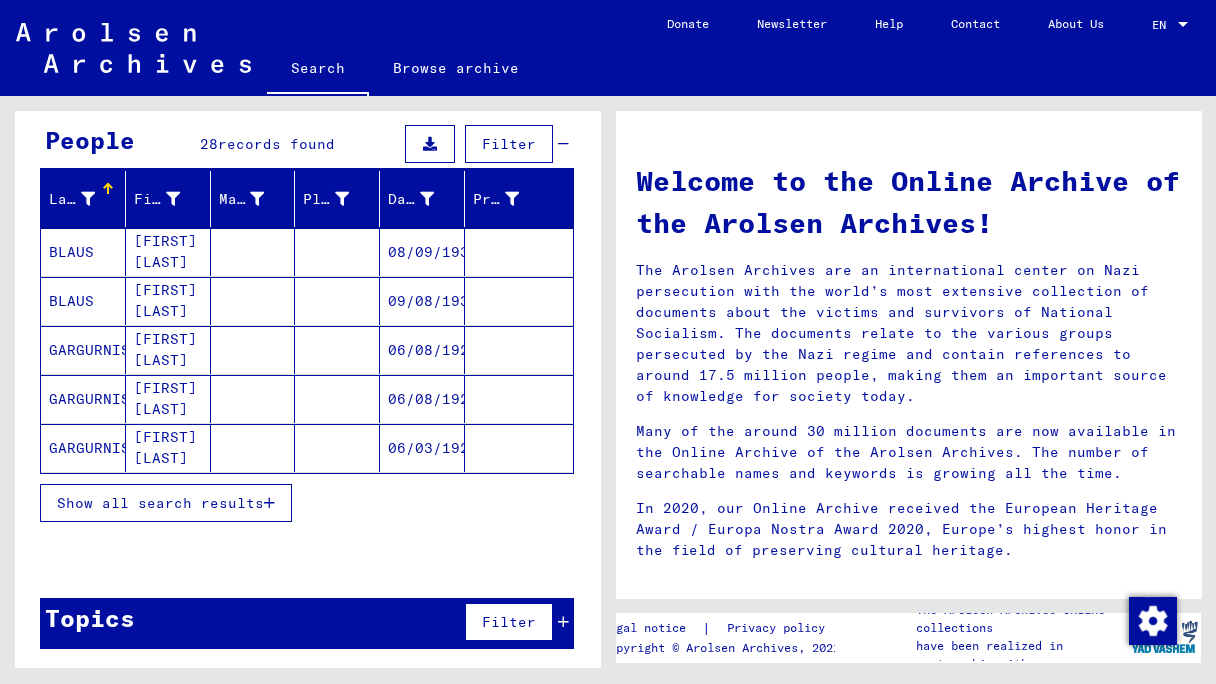 click on "Show all search results" at bounding box center (166, 503) 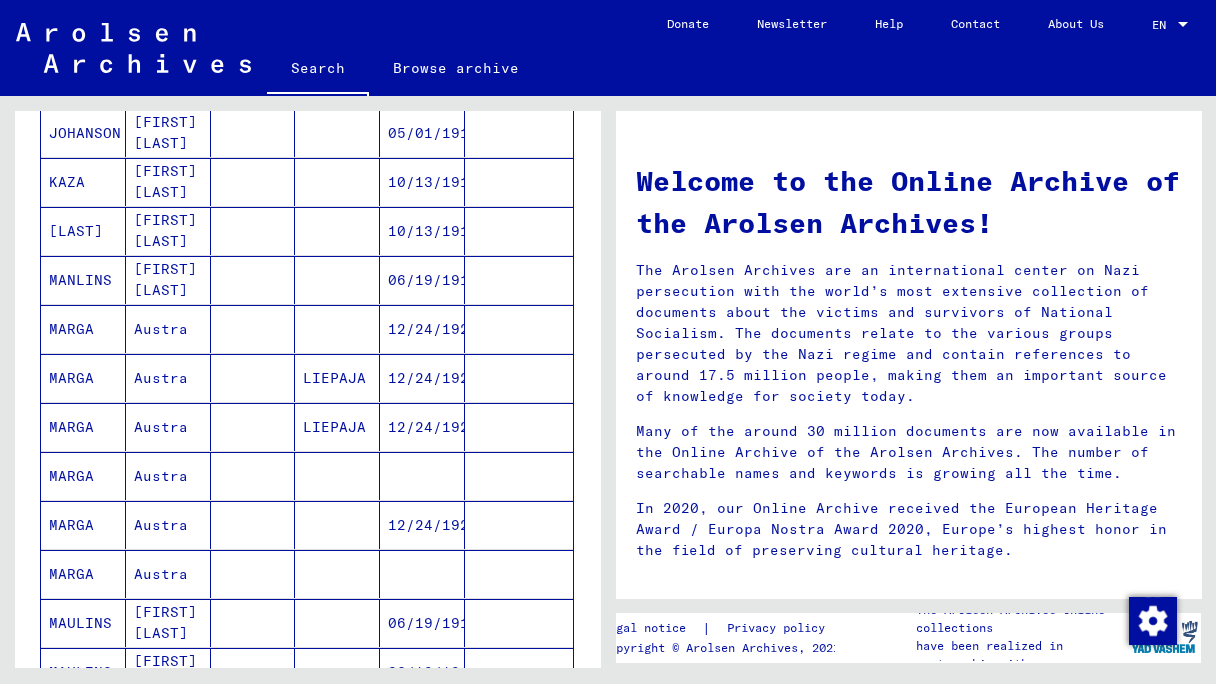 scroll, scrollTop: 738, scrollLeft: 0, axis: vertical 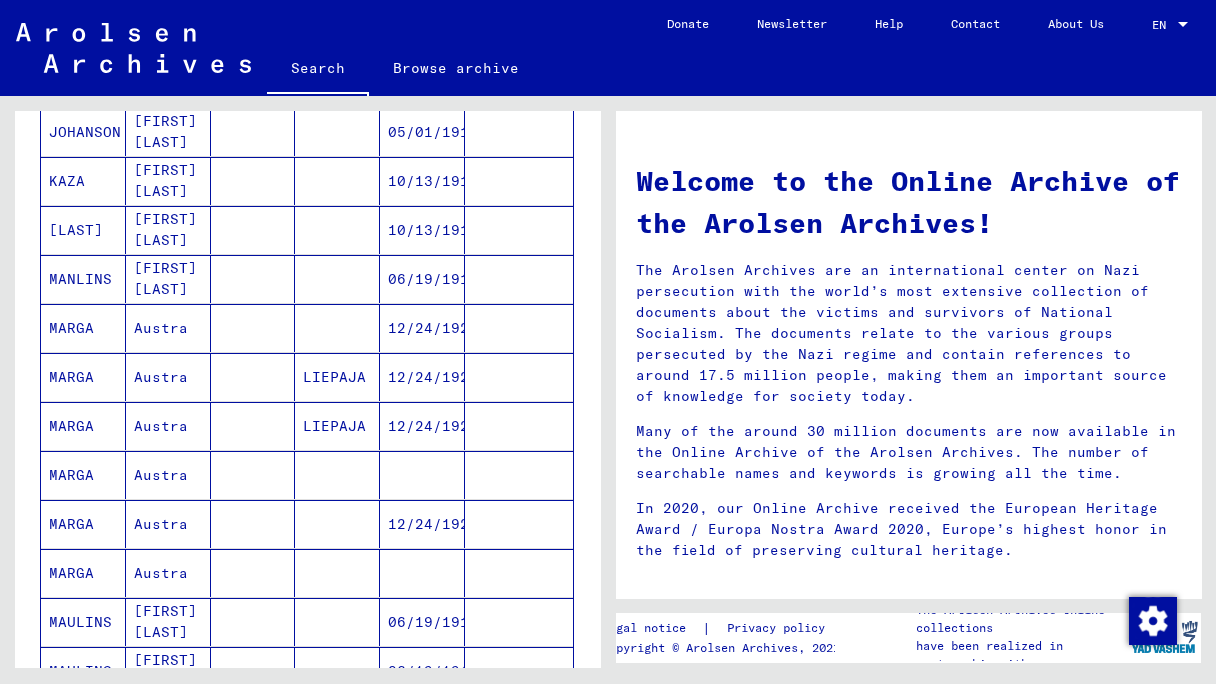 click on "MARGA" at bounding box center (83, 377) 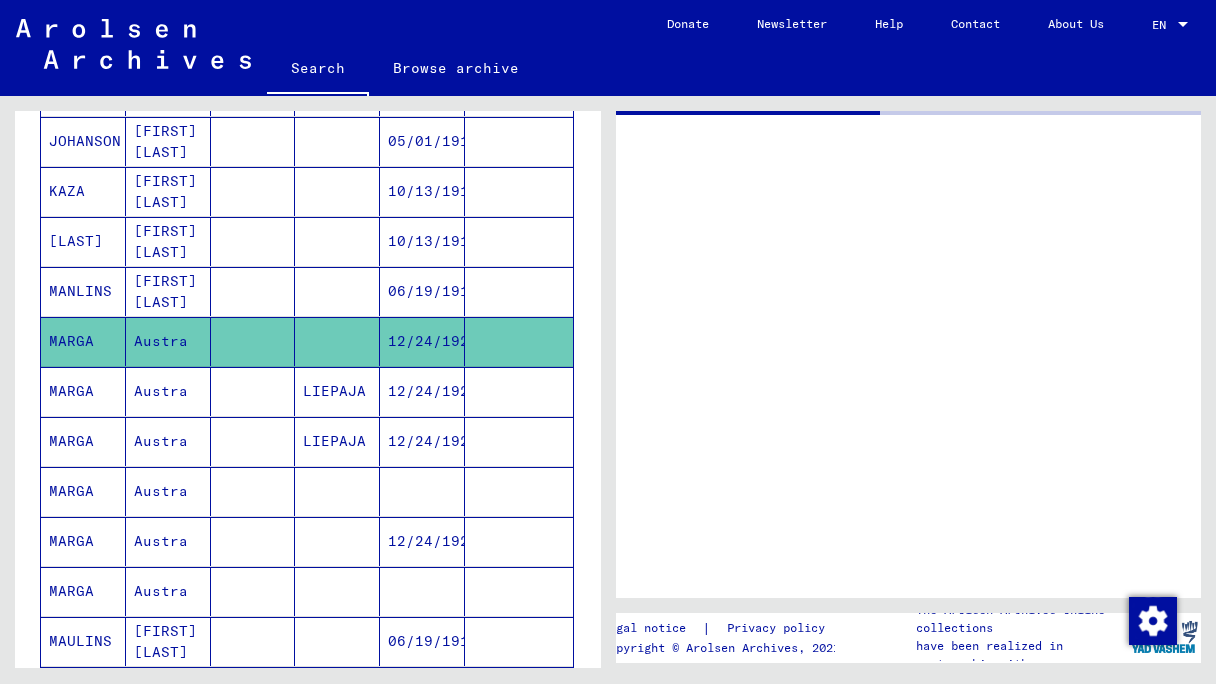 scroll, scrollTop: 747, scrollLeft: 0, axis: vertical 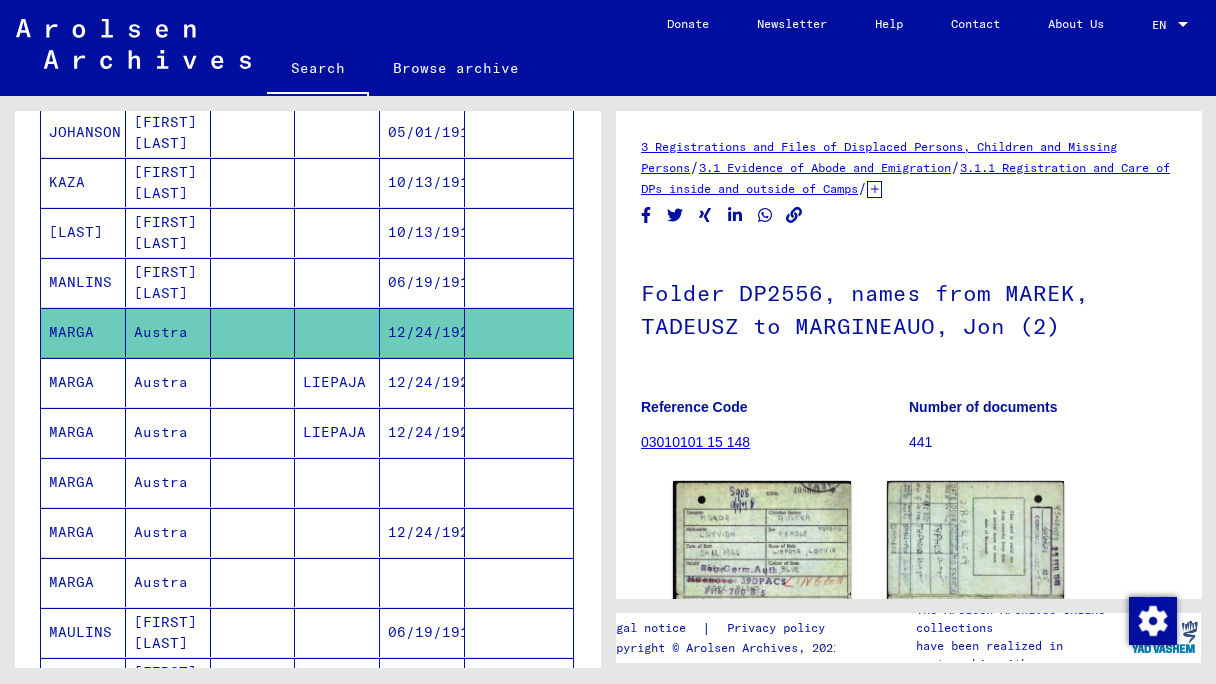 click on "MARGA" at bounding box center [83, 432] 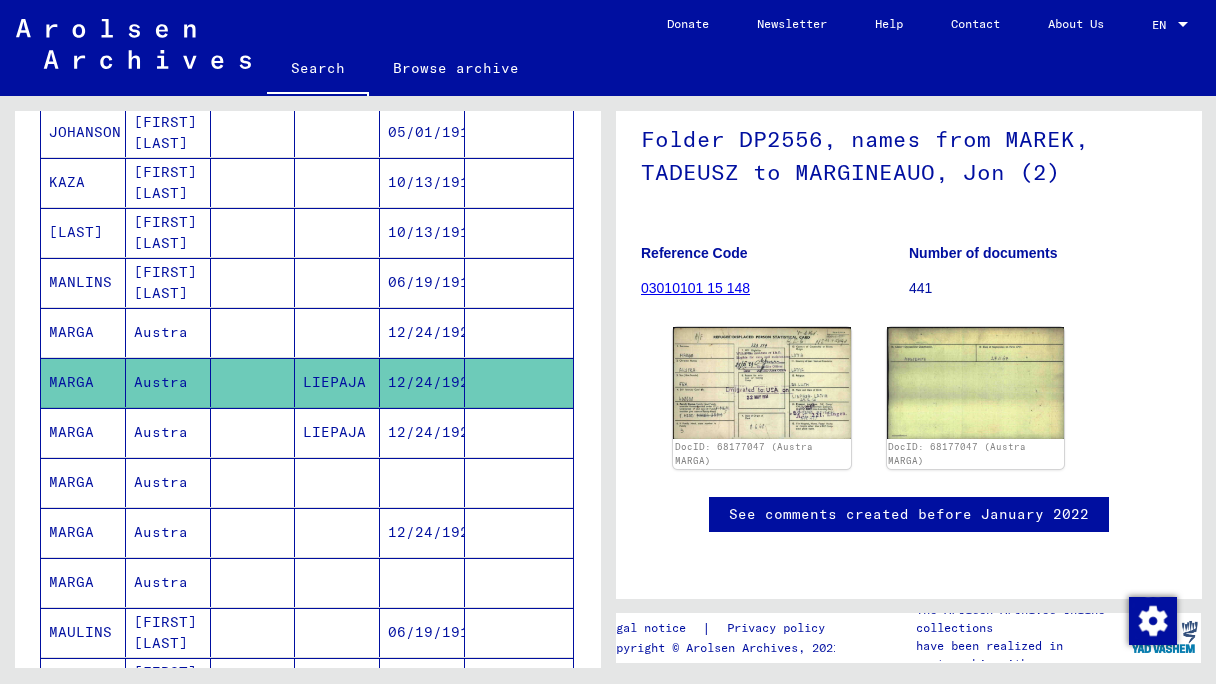 scroll, scrollTop: 185, scrollLeft: 0, axis: vertical 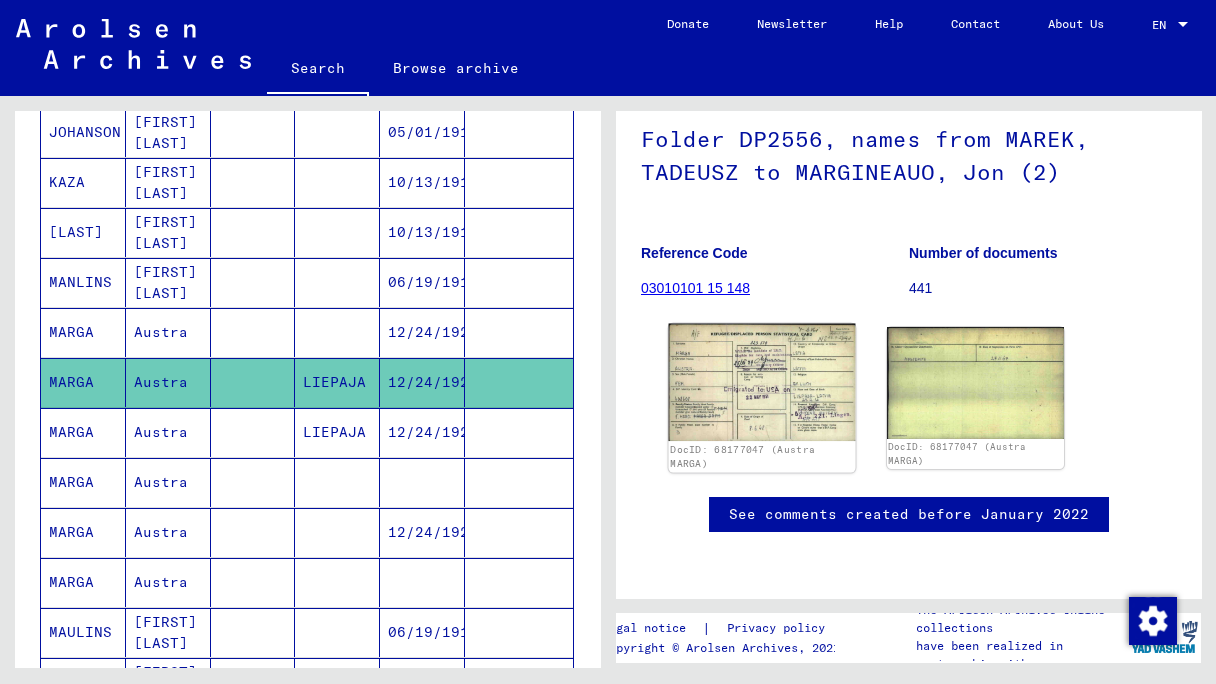 click 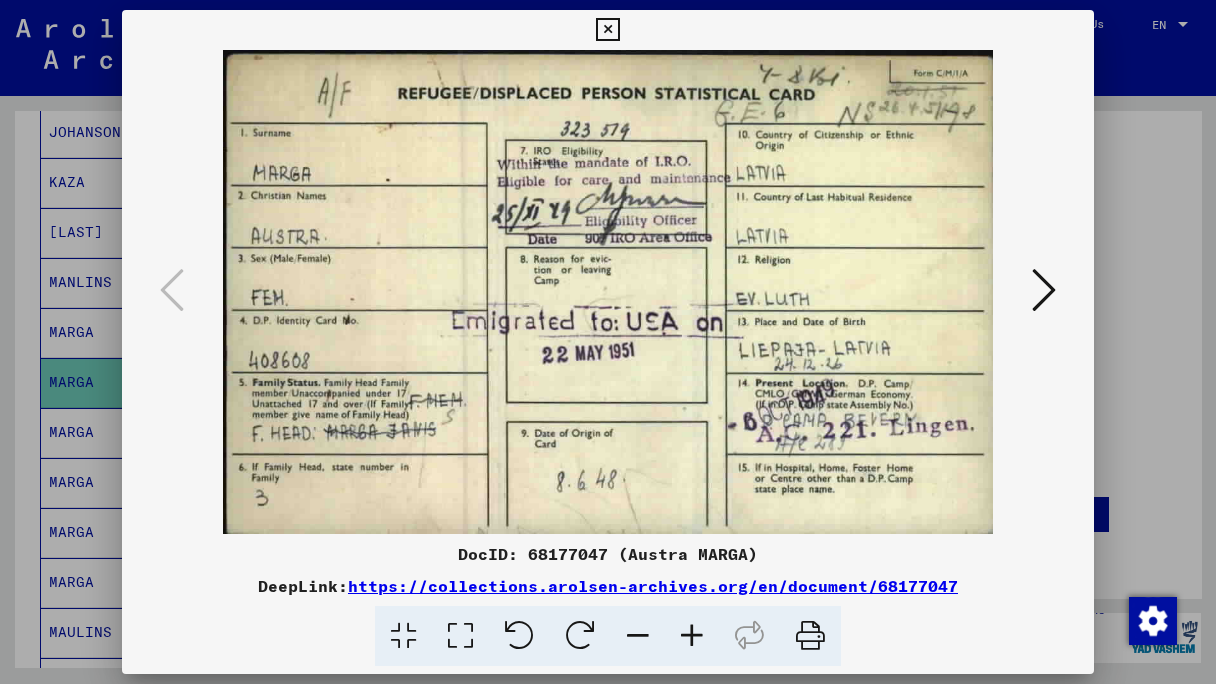 click at bounding box center [1044, 290] 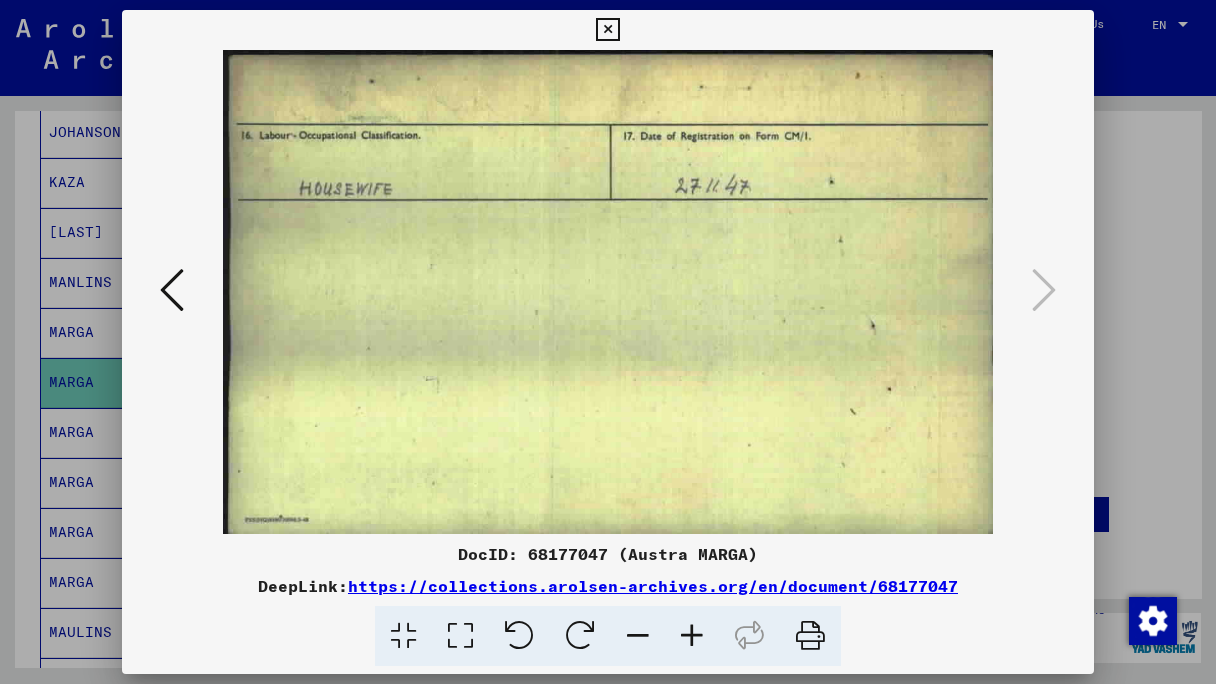 click at bounding box center (172, 290) 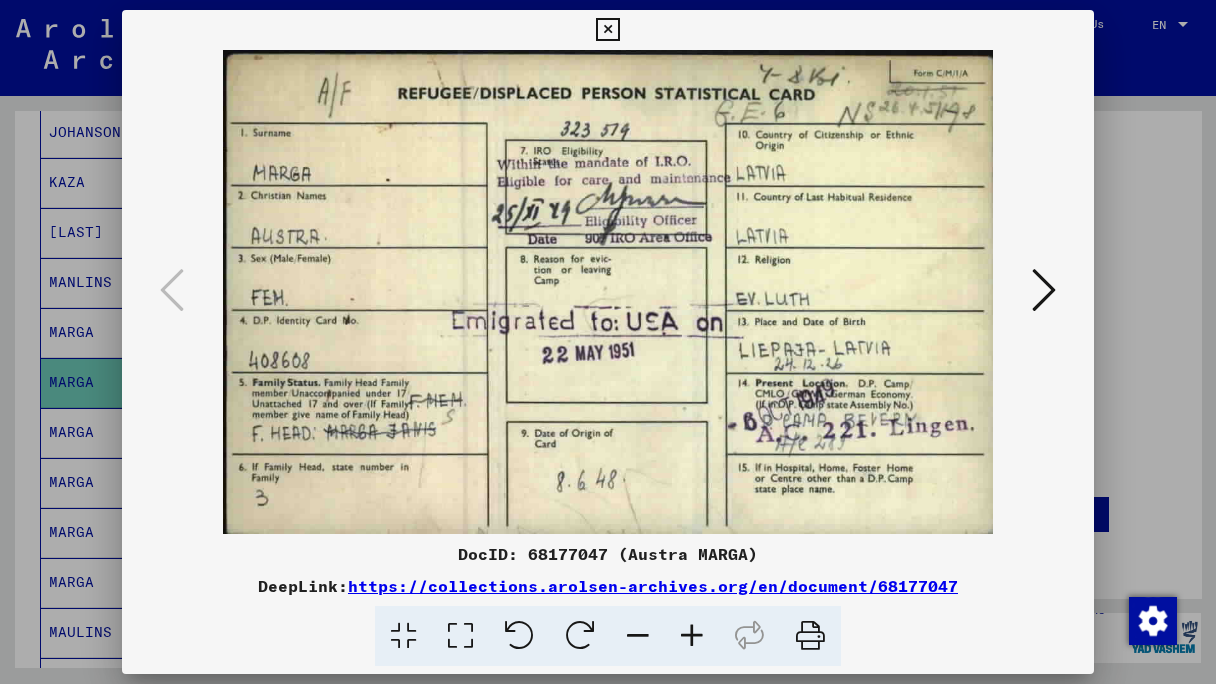 click at bounding box center [607, 30] 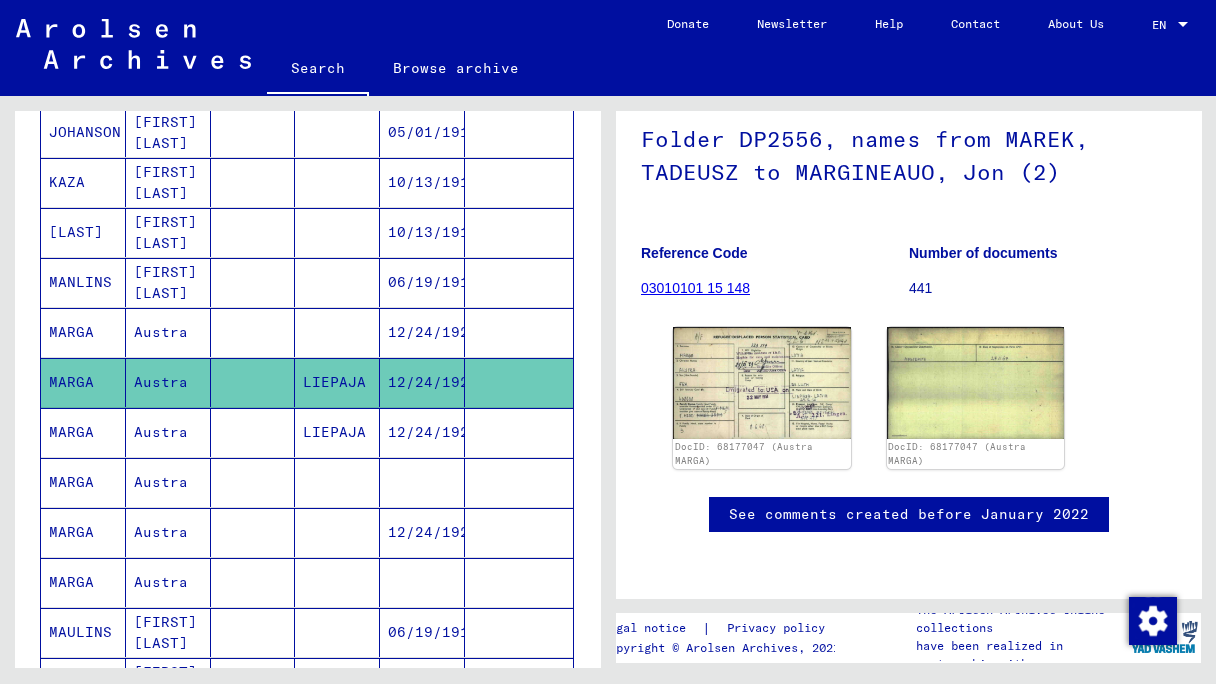 click on "MARGA" at bounding box center [83, 482] 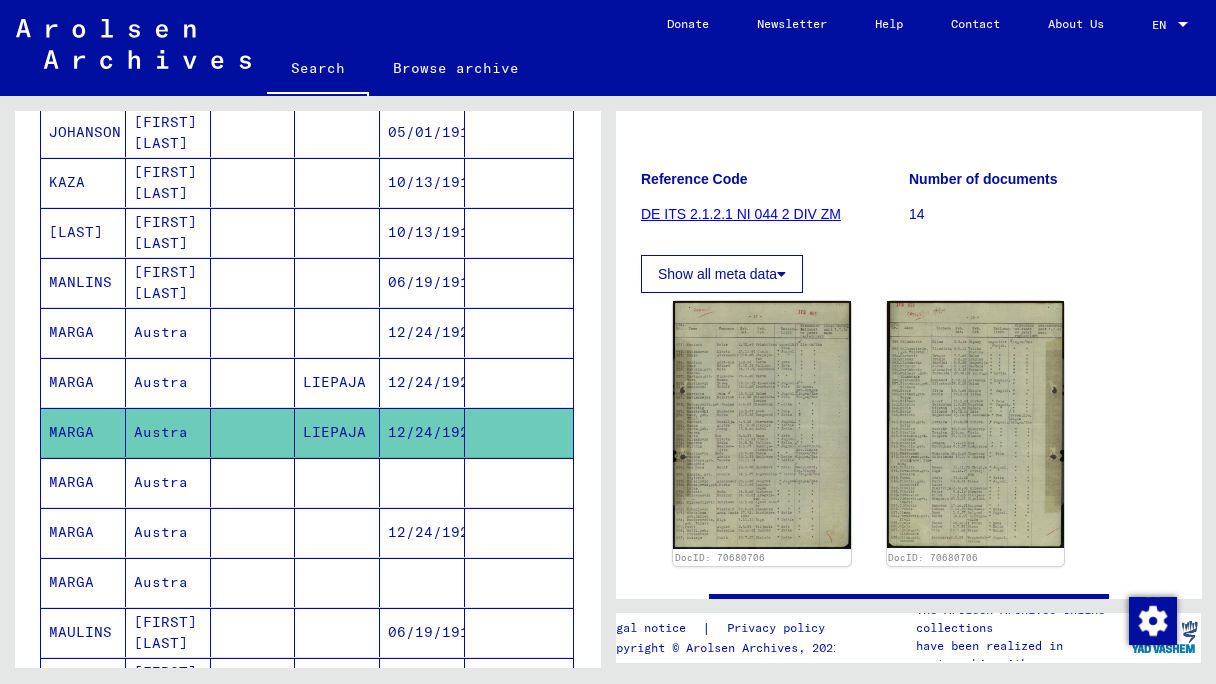 scroll, scrollTop: 0, scrollLeft: 0, axis: both 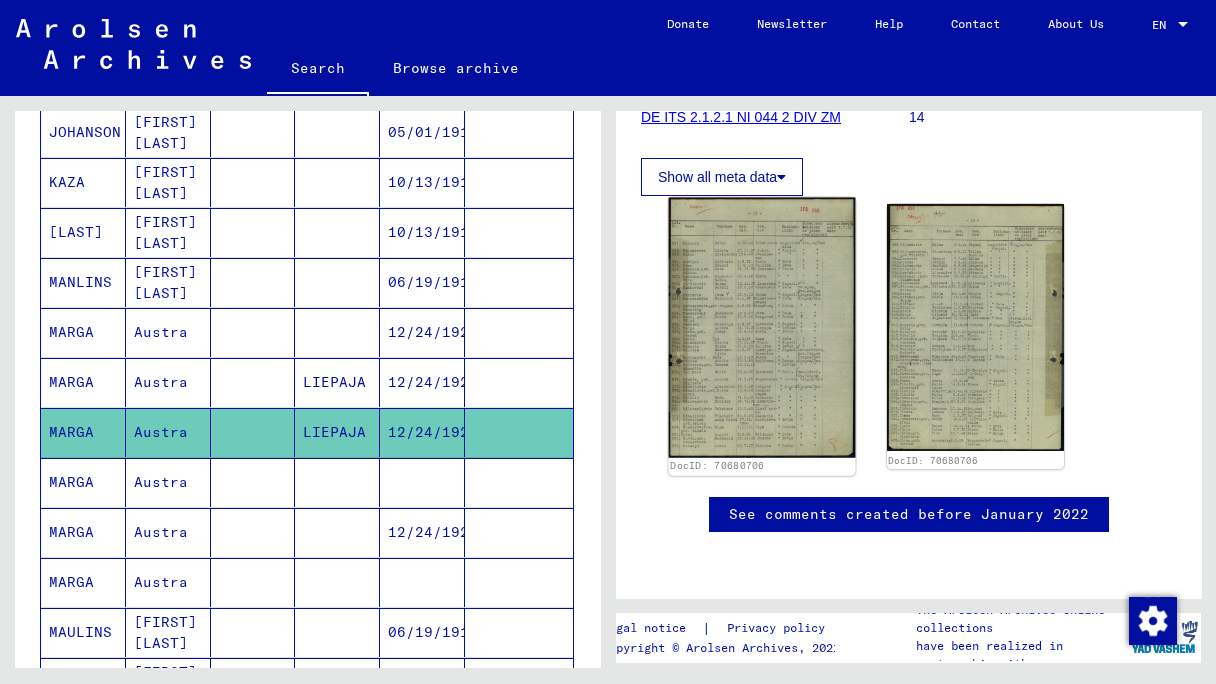 click 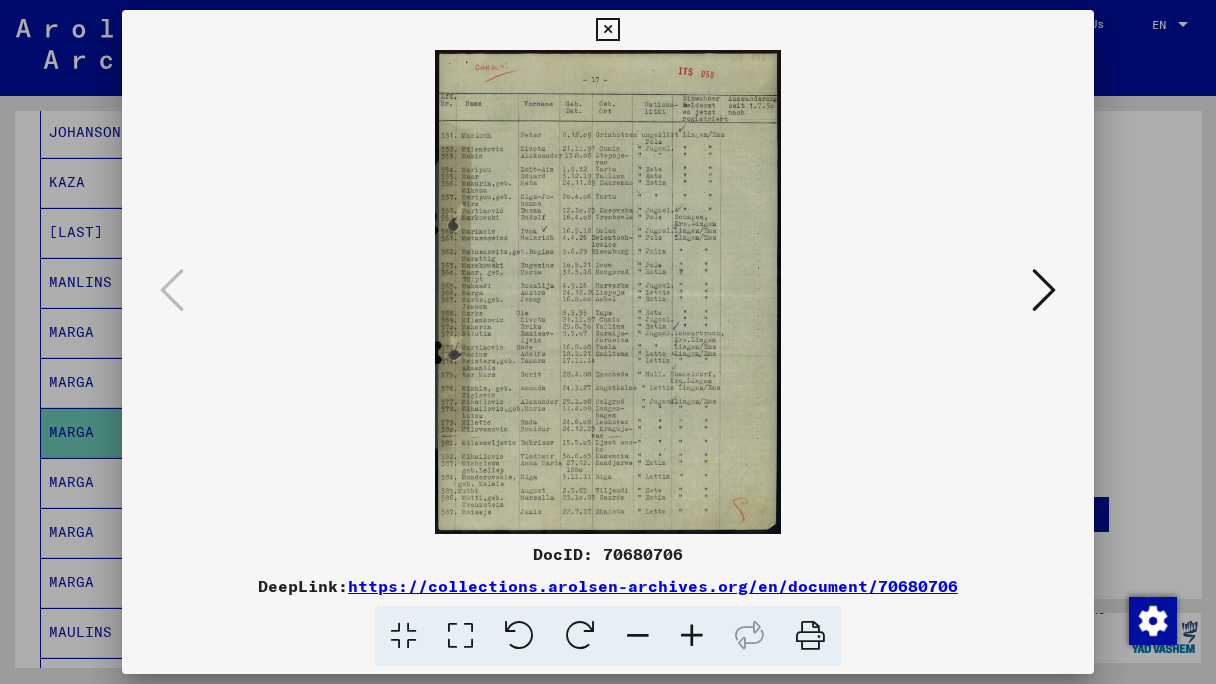 scroll, scrollTop: 0, scrollLeft: 0, axis: both 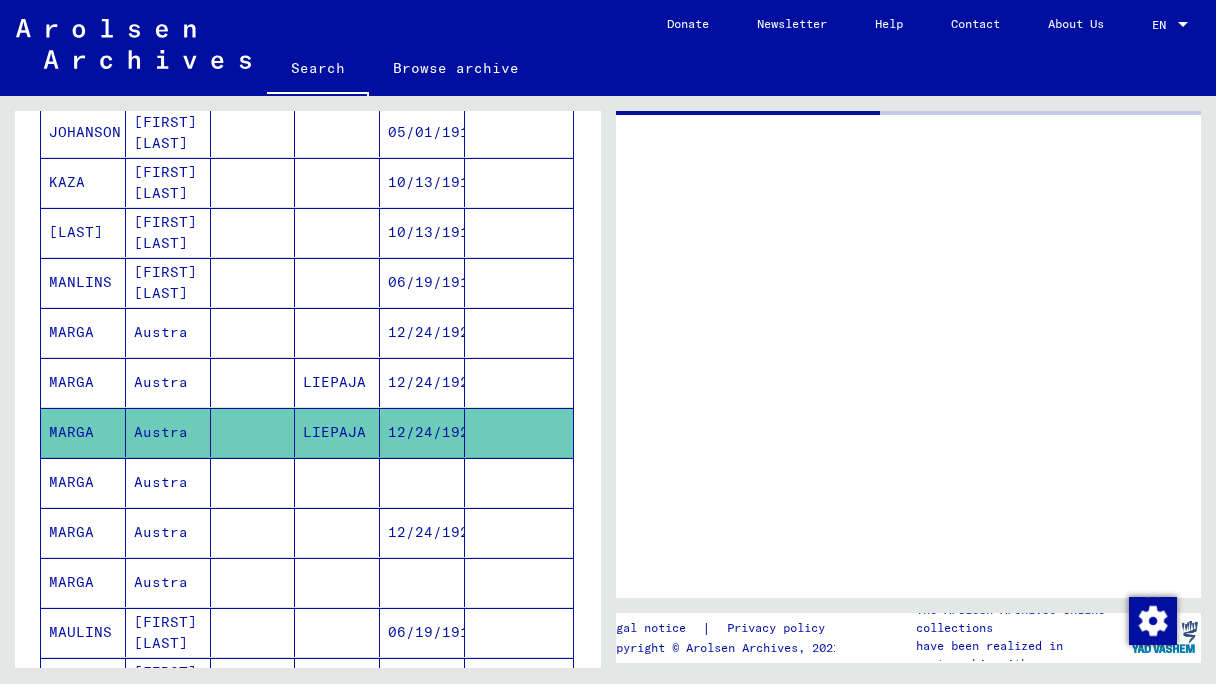 click on "MARGA" at bounding box center [83, 532] 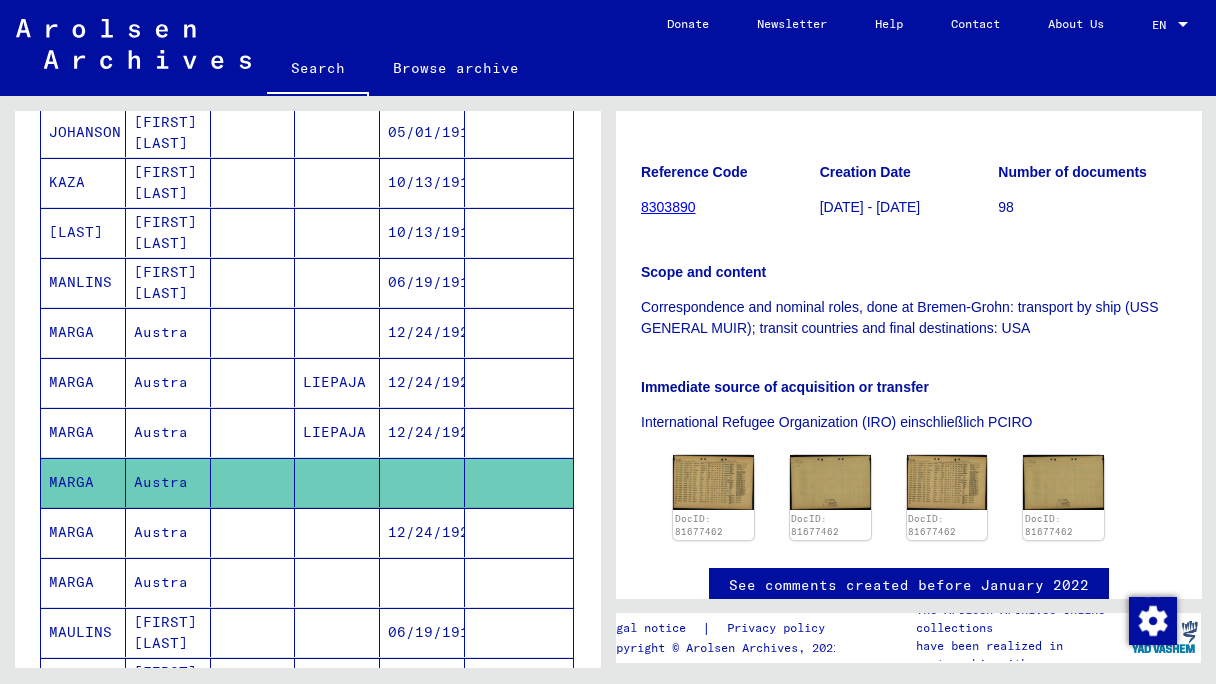 scroll, scrollTop: 504, scrollLeft: 0, axis: vertical 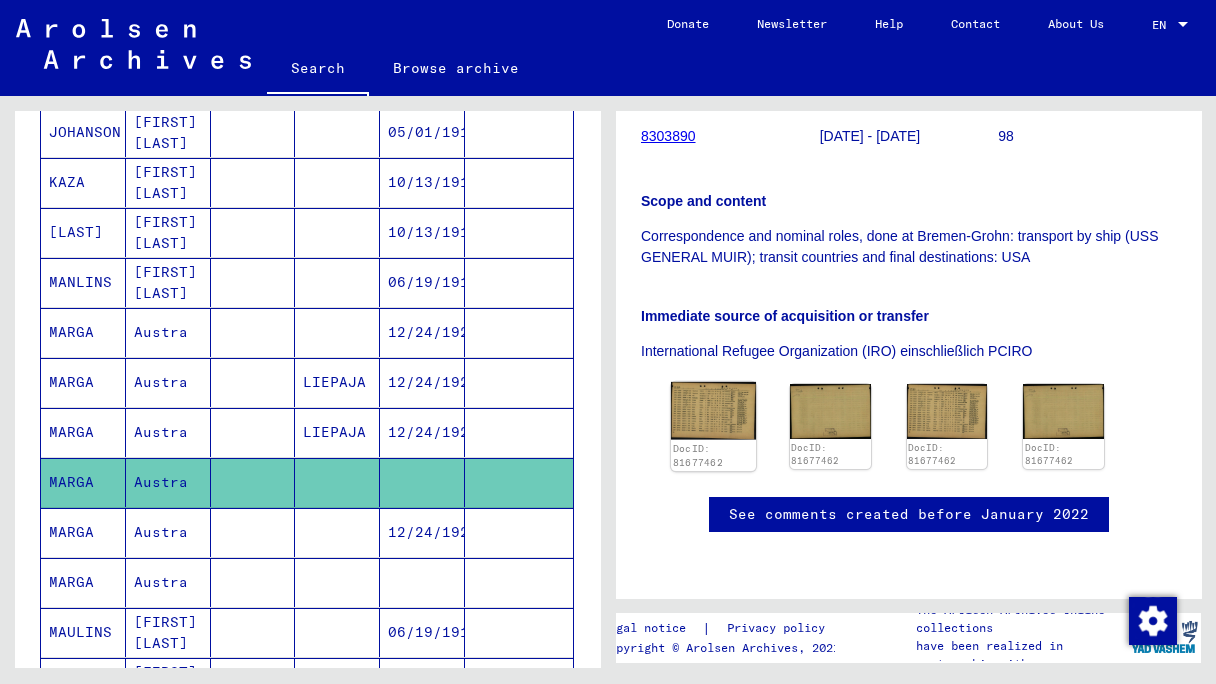 click 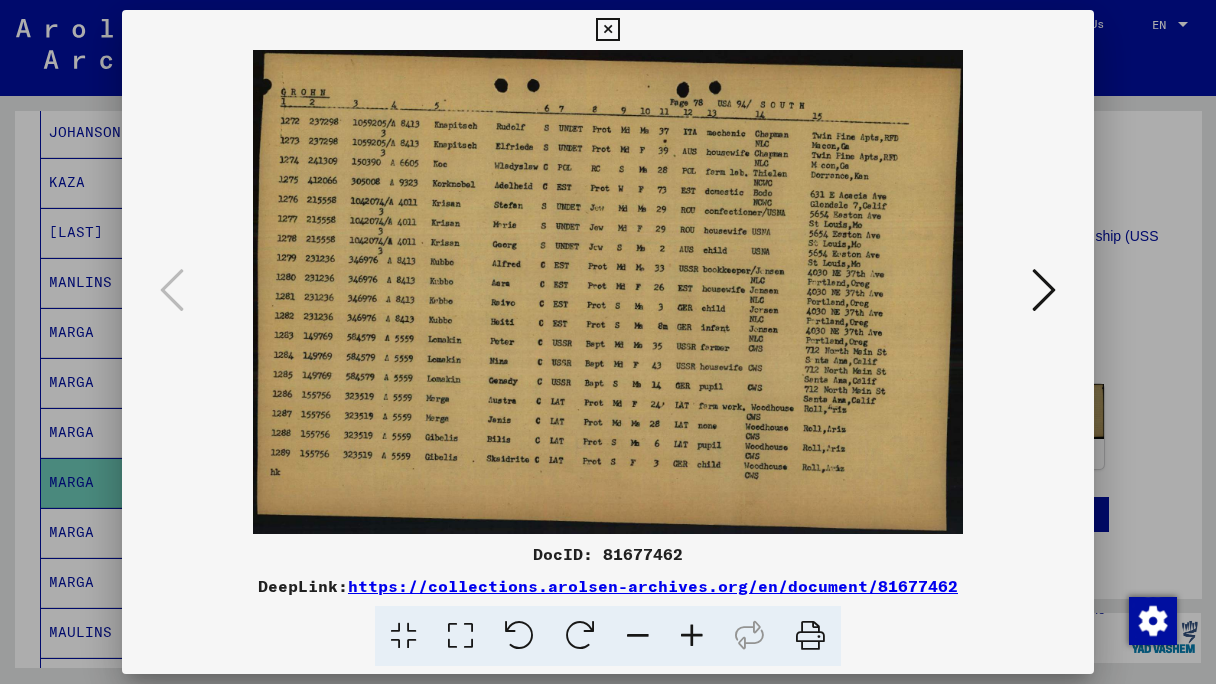 click at bounding box center [1044, 290] 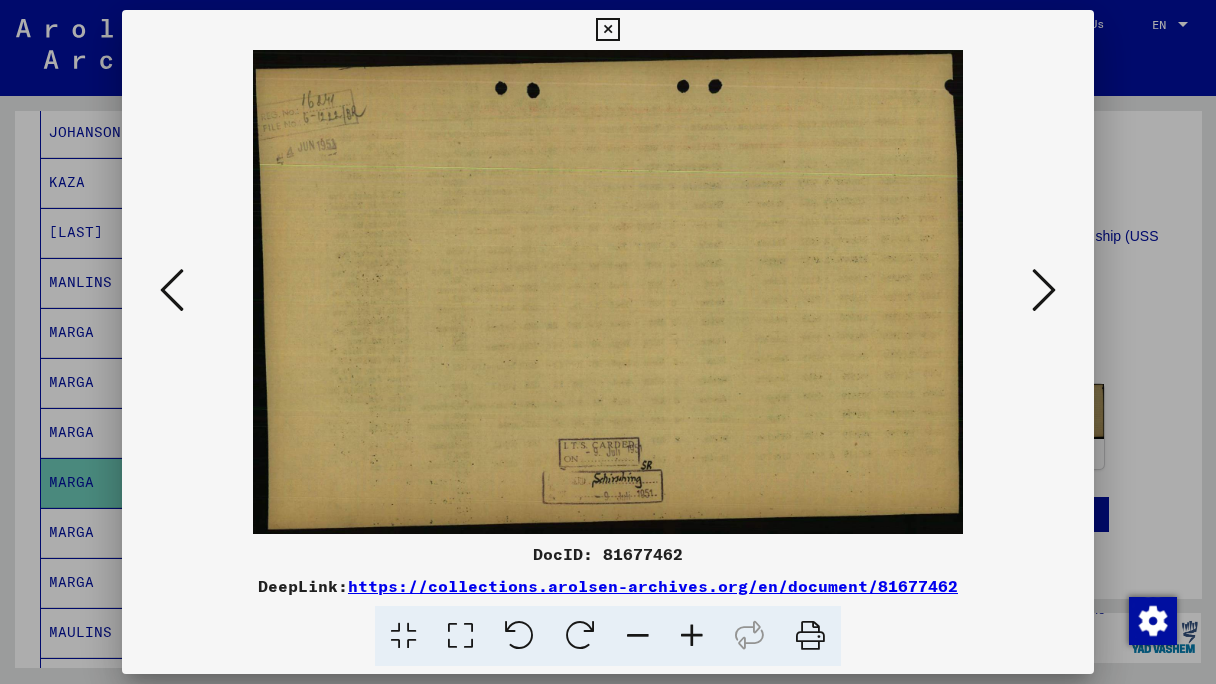 click at bounding box center [1044, 290] 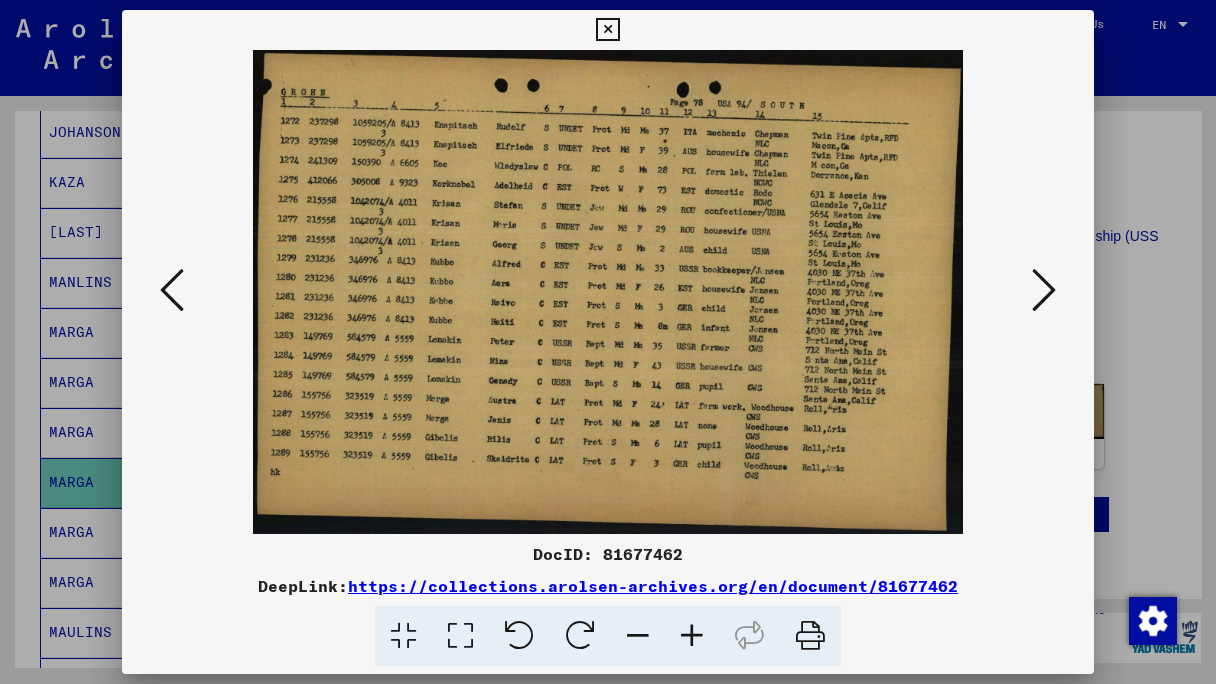 click at bounding box center (1044, 290) 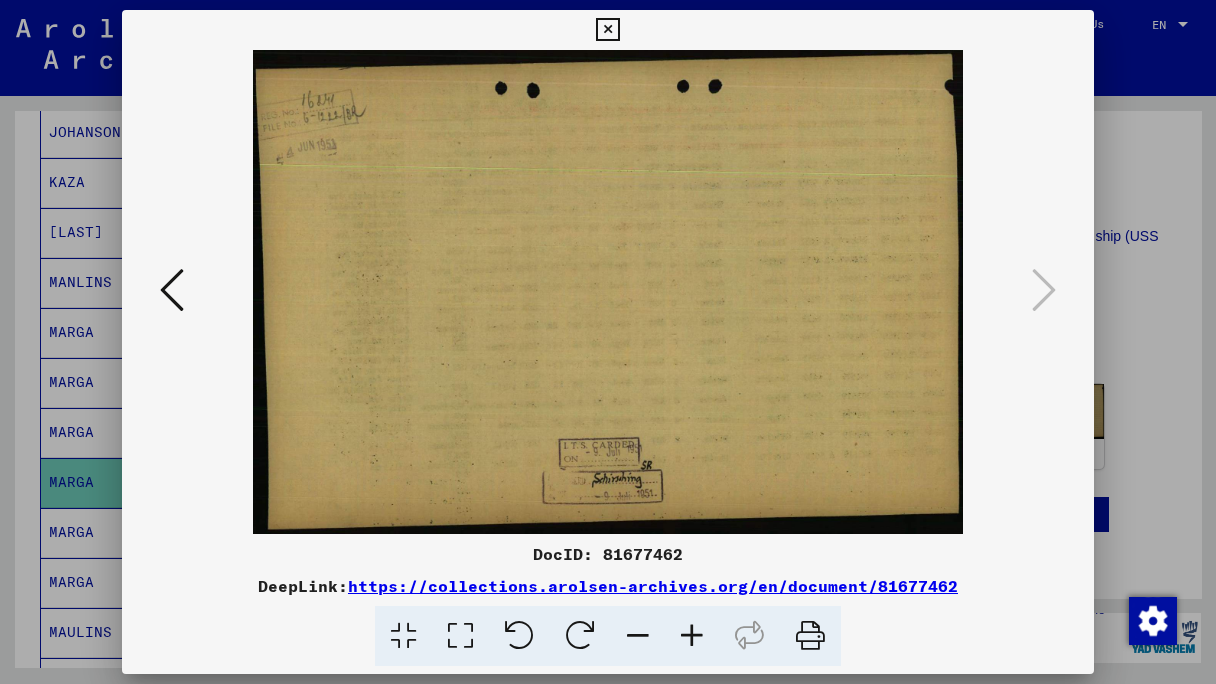 click at bounding box center [607, 30] 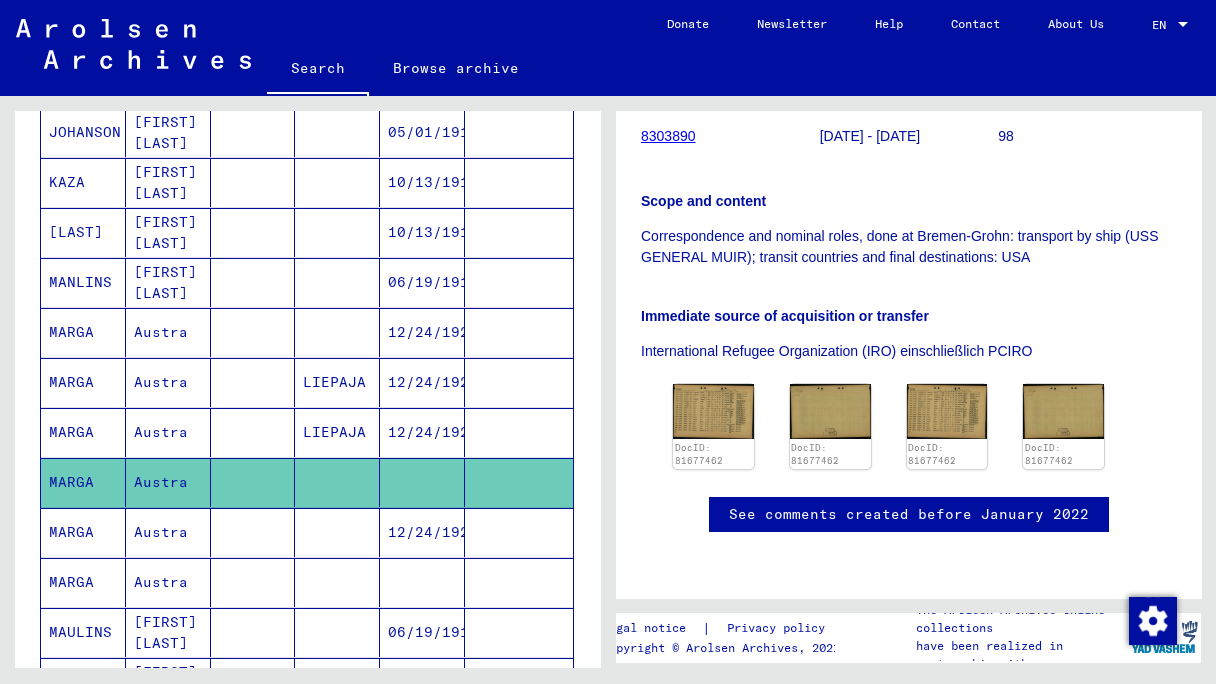 click on "MARGA" at bounding box center [83, 582] 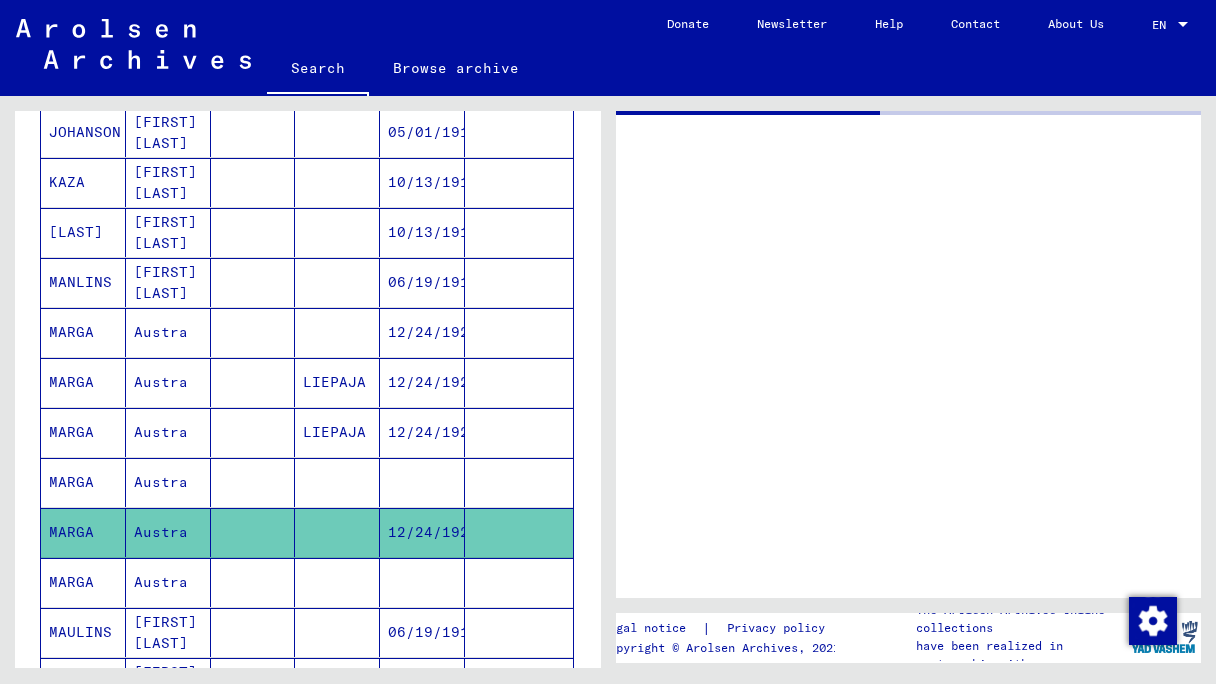 scroll, scrollTop: 0, scrollLeft: 0, axis: both 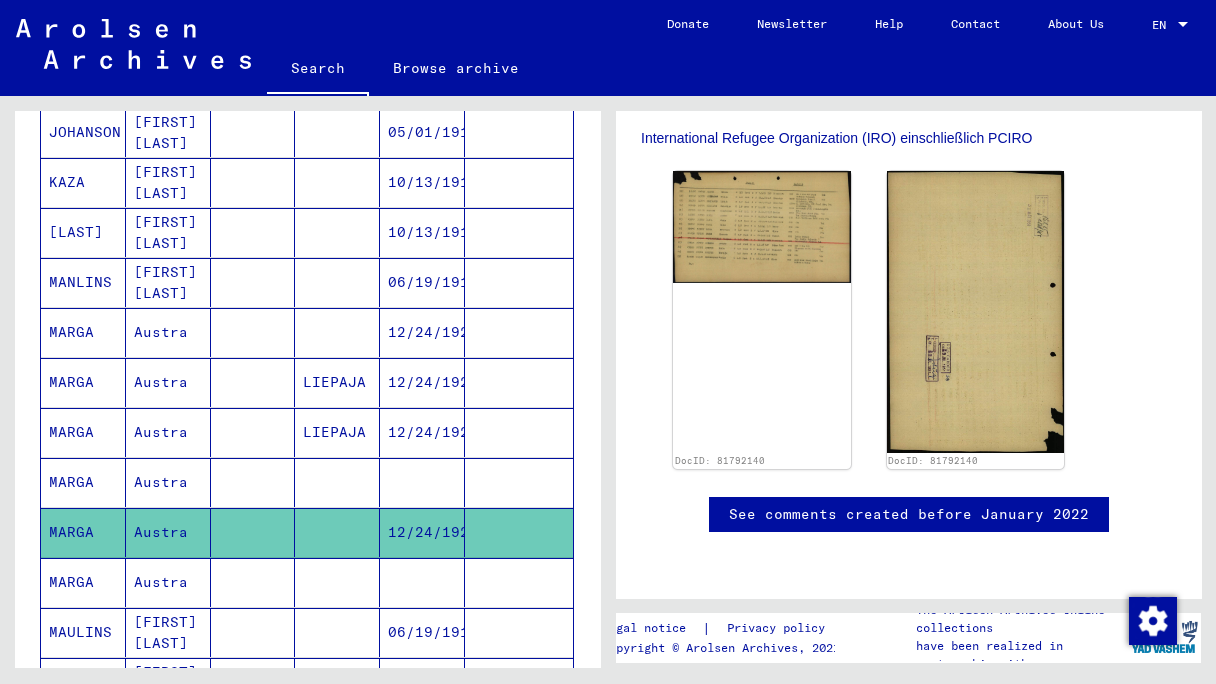 click 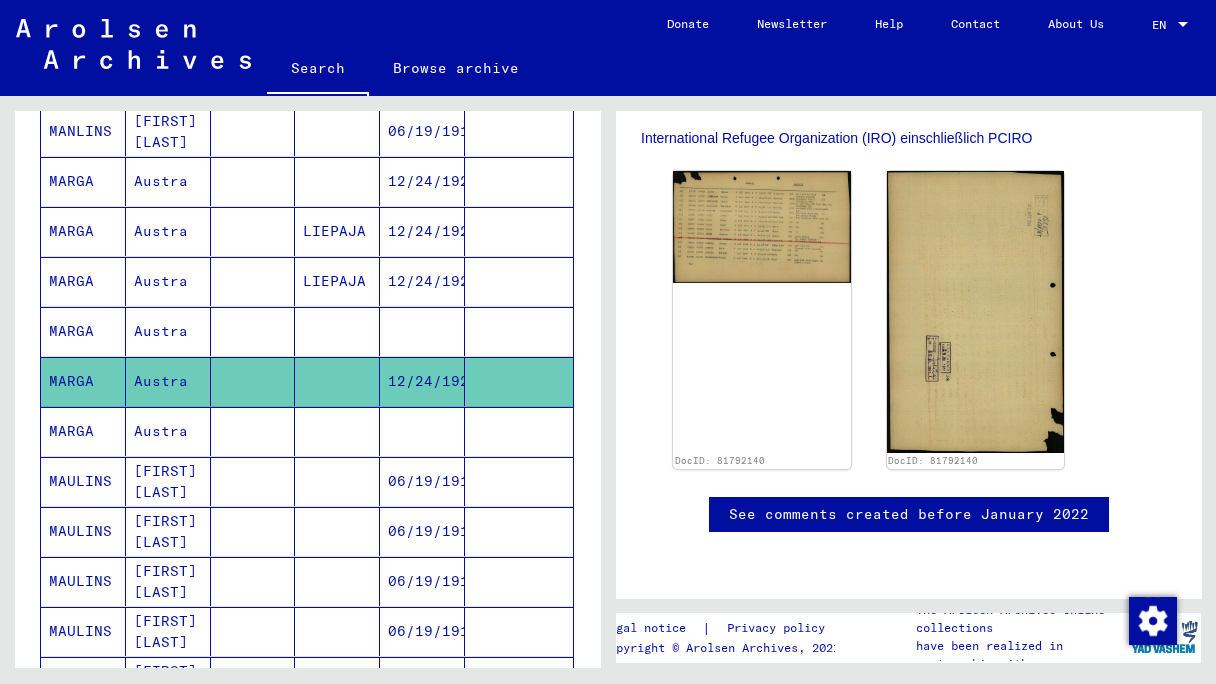 scroll, scrollTop: 906, scrollLeft: 0, axis: vertical 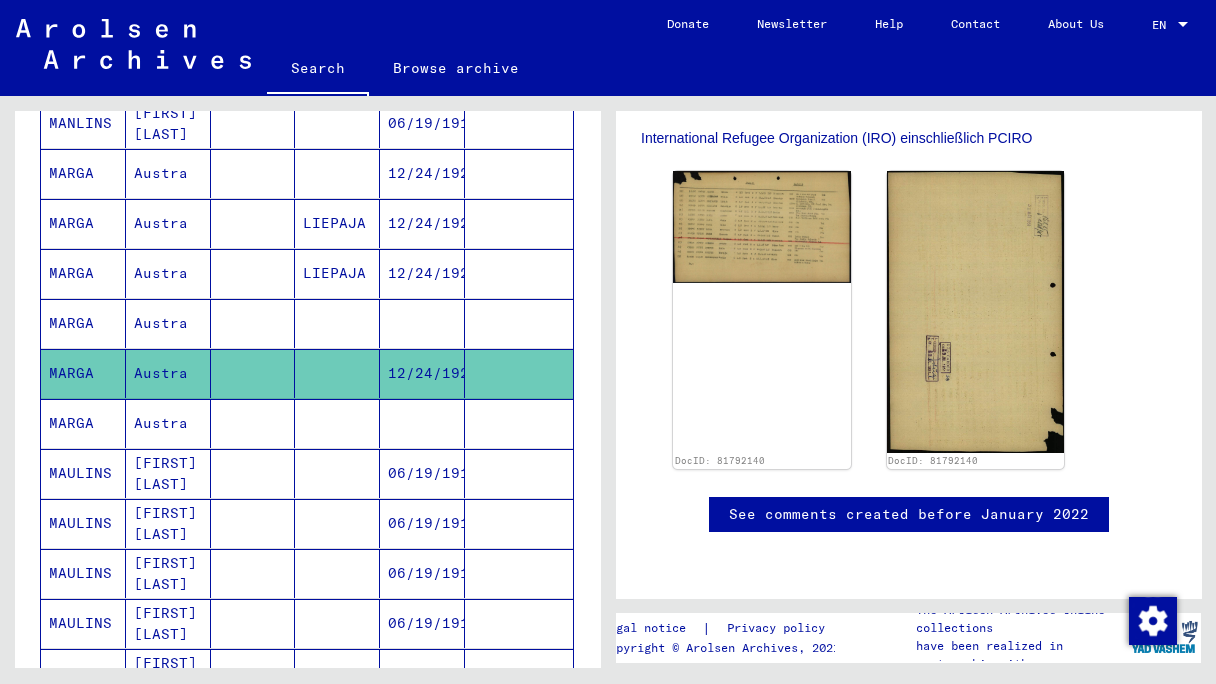 click on "MARGA" at bounding box center (83, 473) 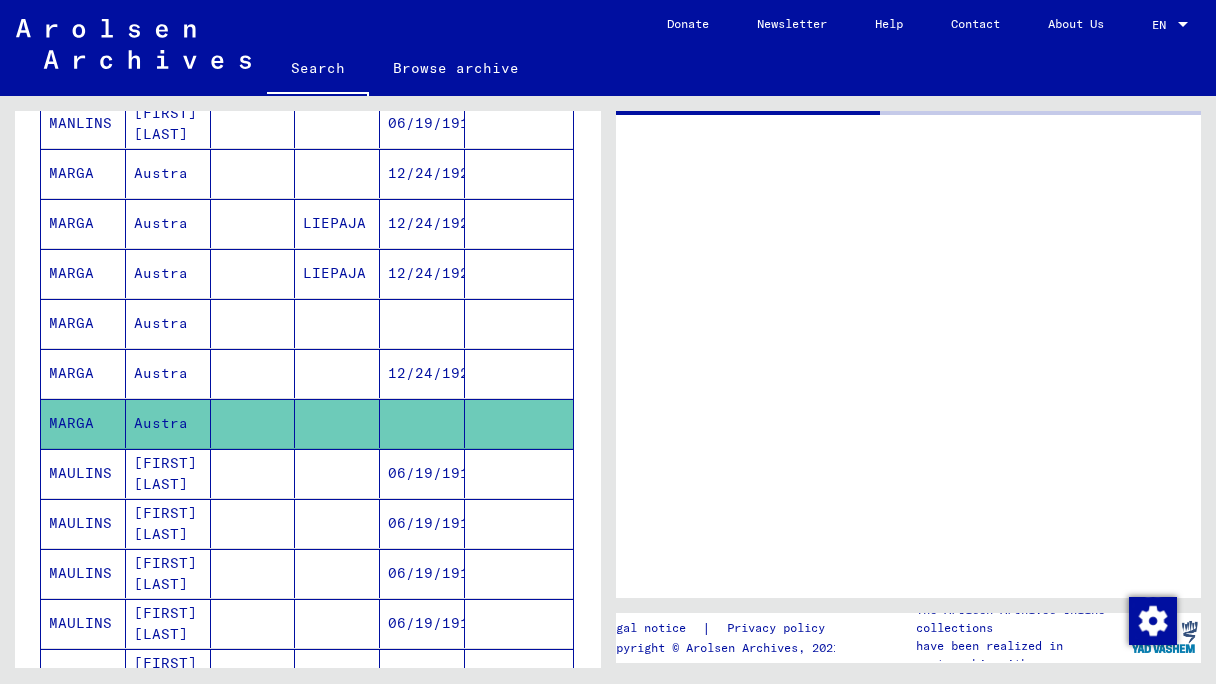 scroll, scrollTop: 0, scrollLeft: 0, axis: both 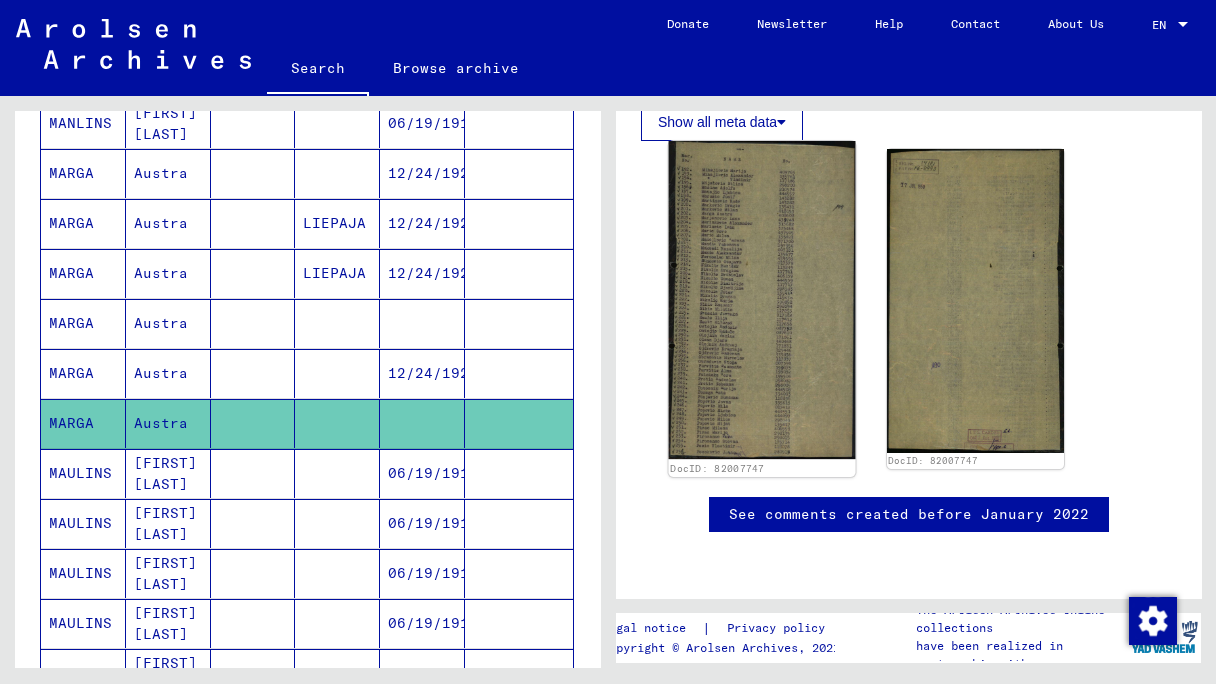 click 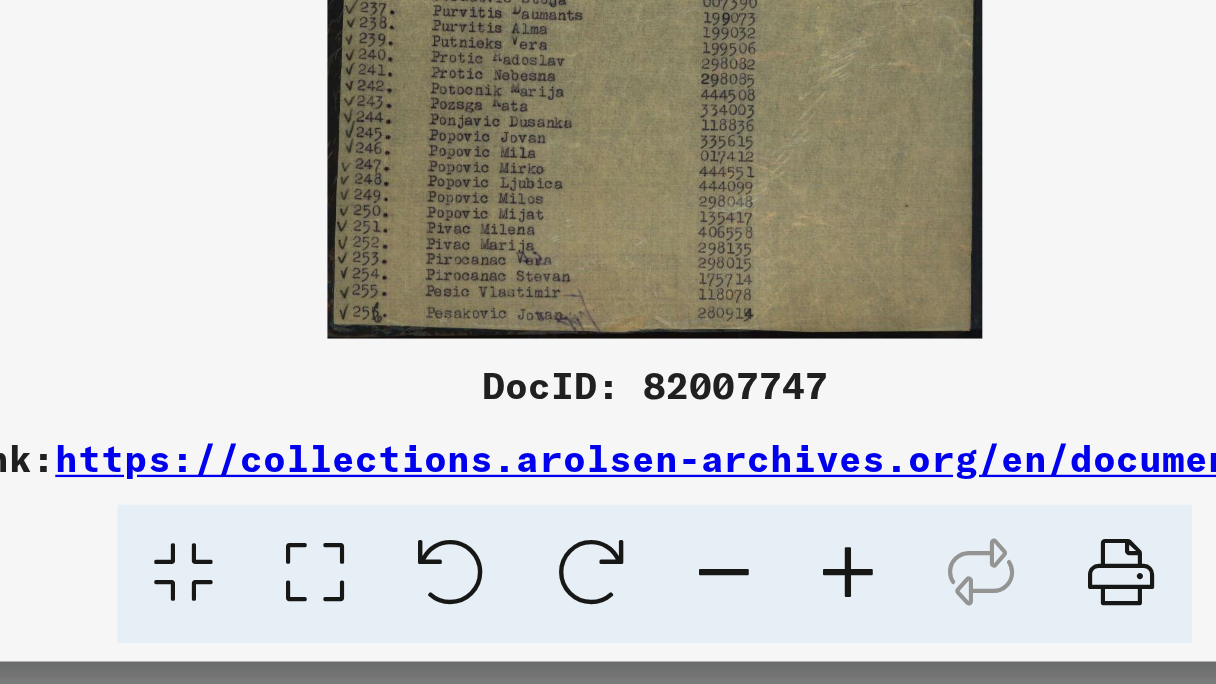 click on "https://collections.arolsen-archives.org/en/document/82007747" at bounding box center (653, 586) 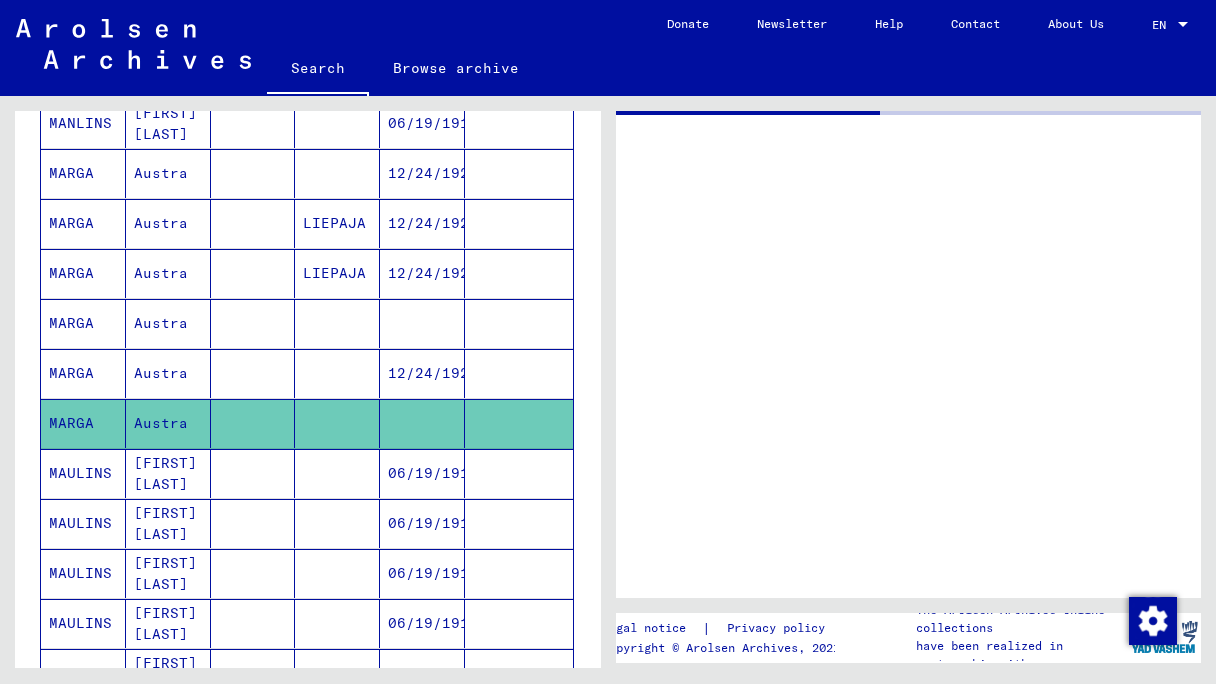 scroll, scrollTop: 0, scrollLeft: 0, axis: both 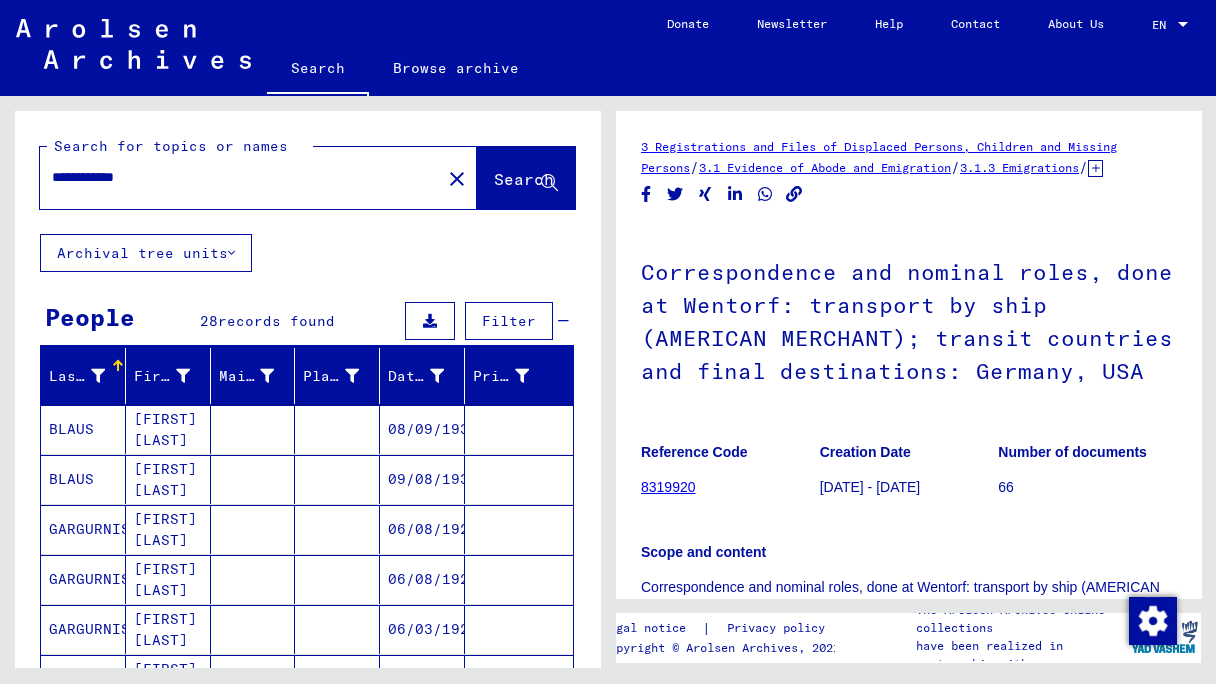click on "**********" at bounding box center (240, 177) 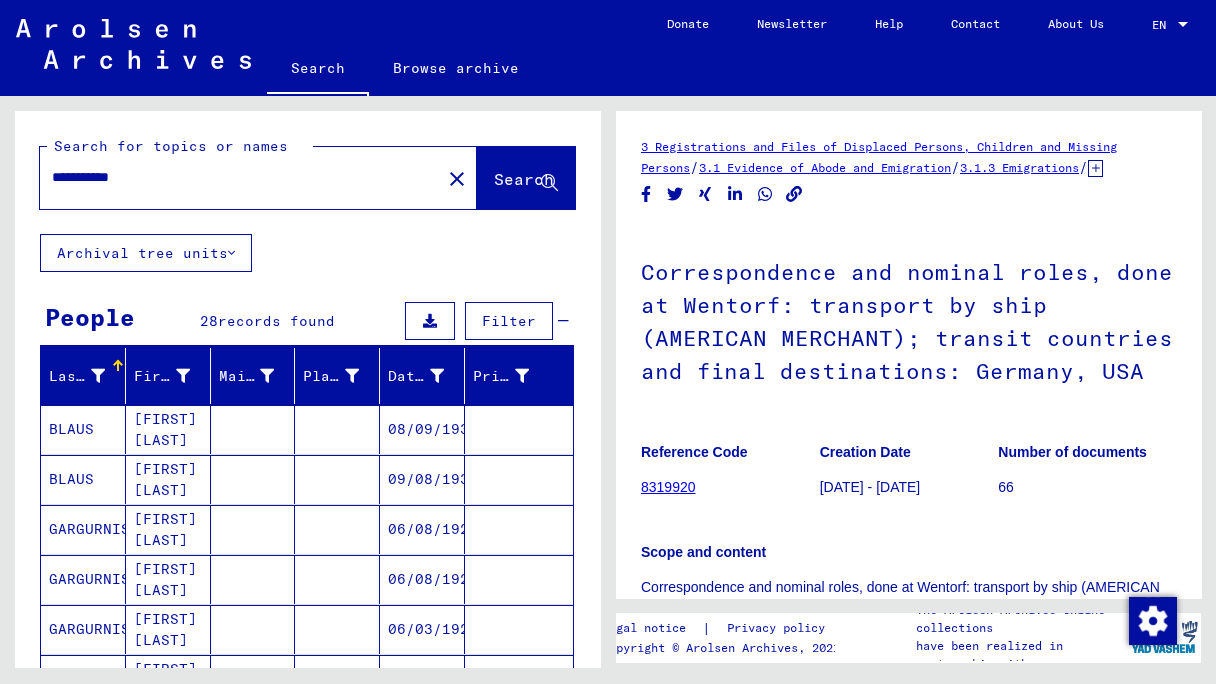 type on "**********" 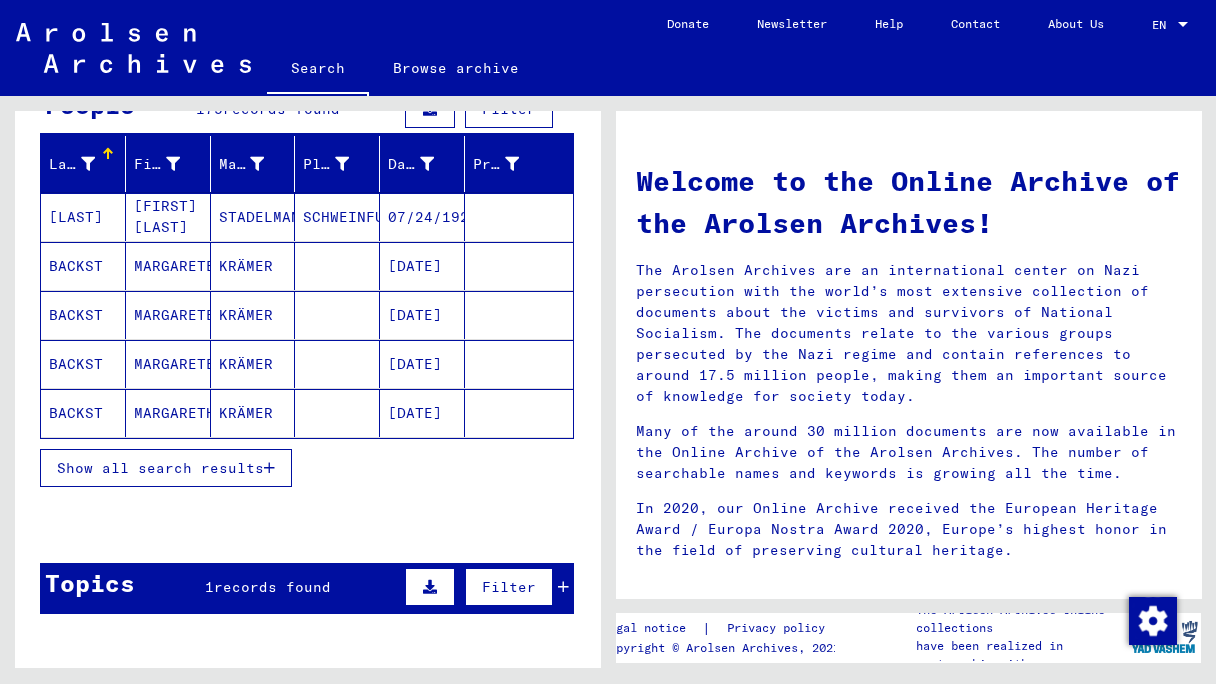 scroll, scrollTop: 236, scrollLeft: 0, axis: vertical 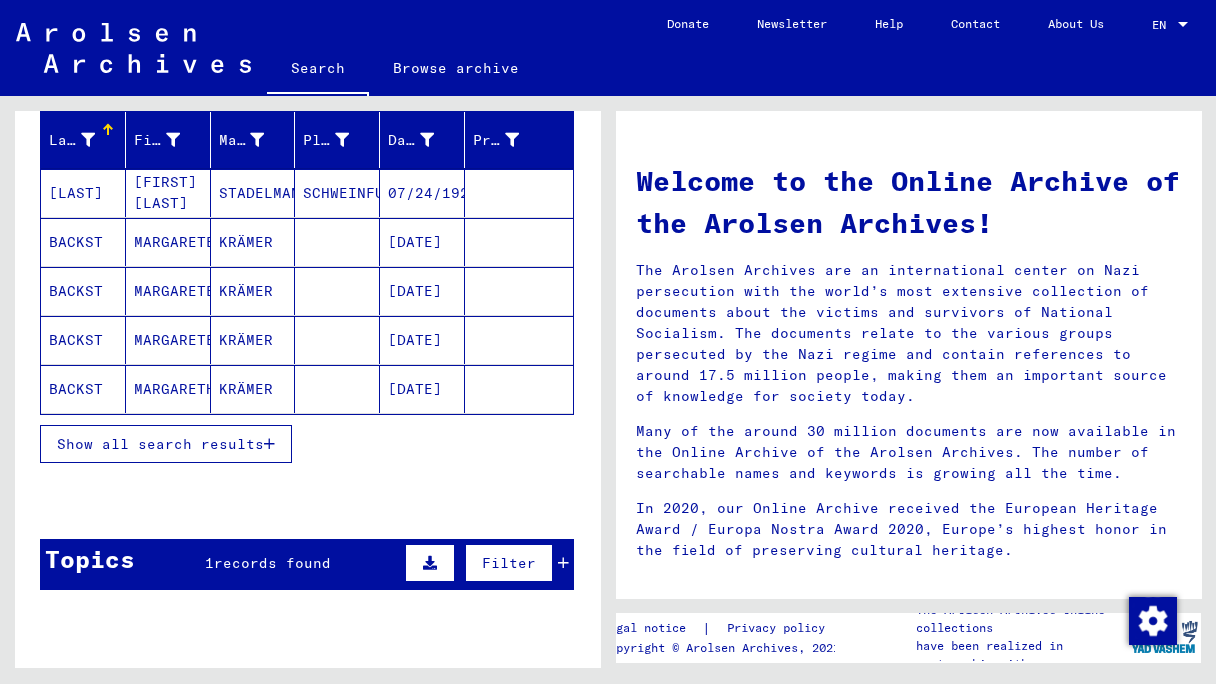 click on "Show all search results" at bounding box center [166, 444] 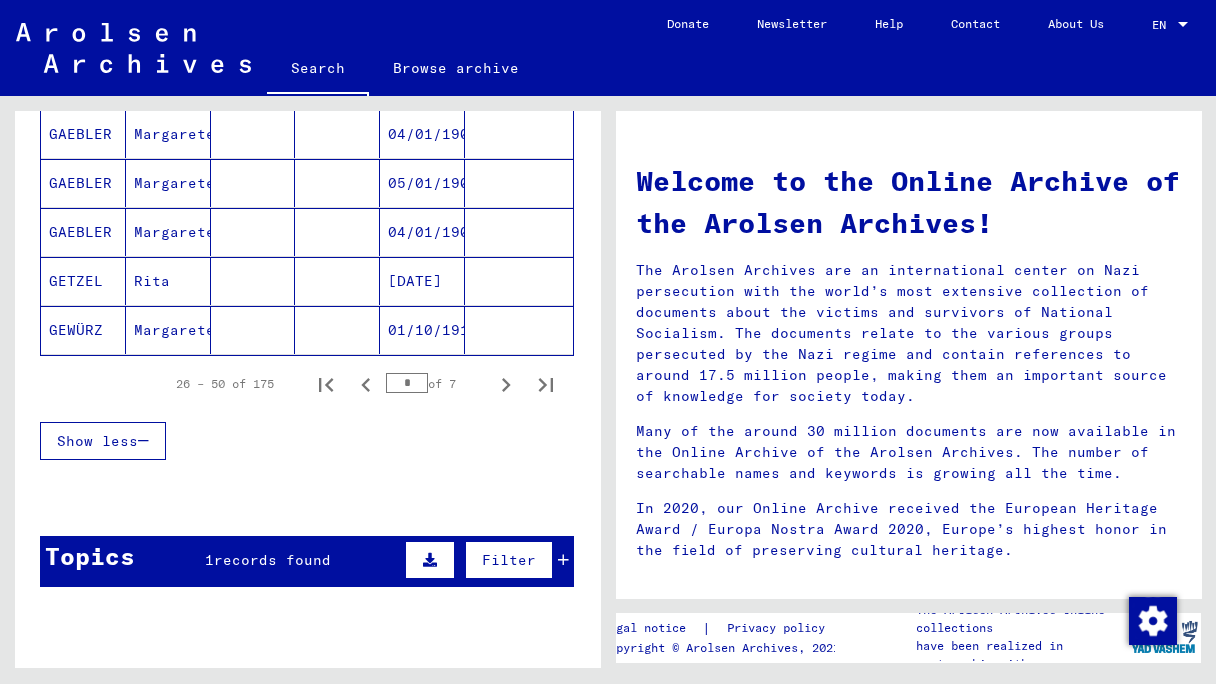 scroll, scrollTop: 1279, scrollLeft: 0, axis: vertical 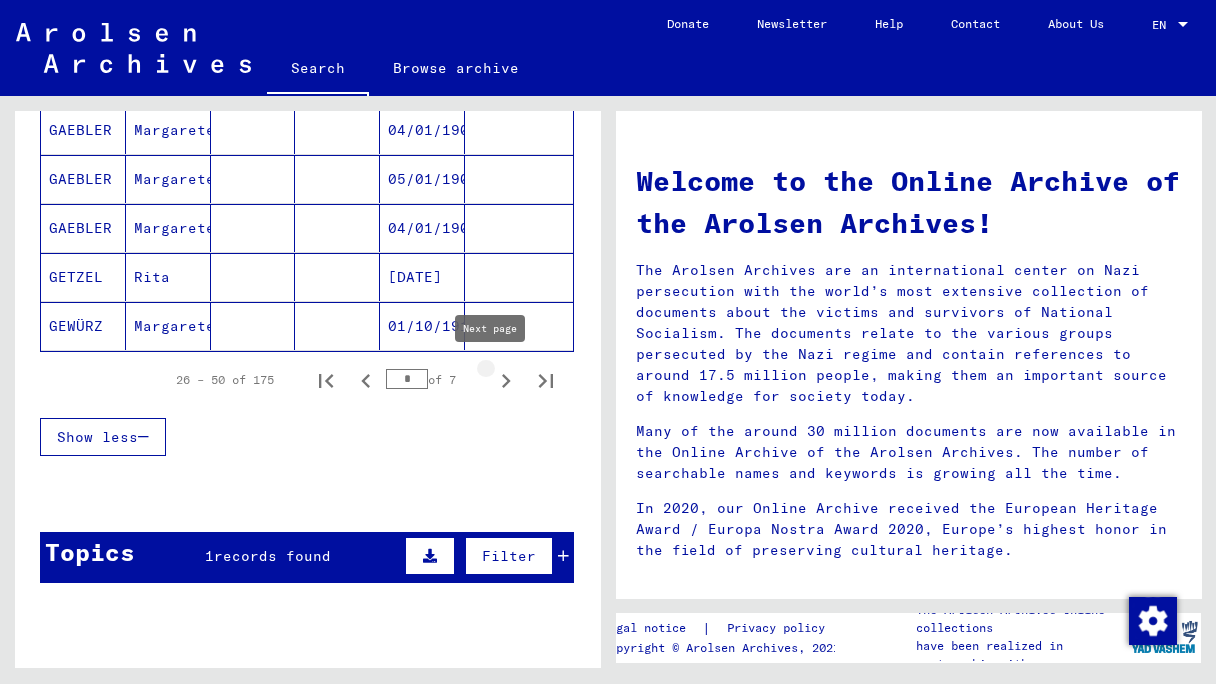 click 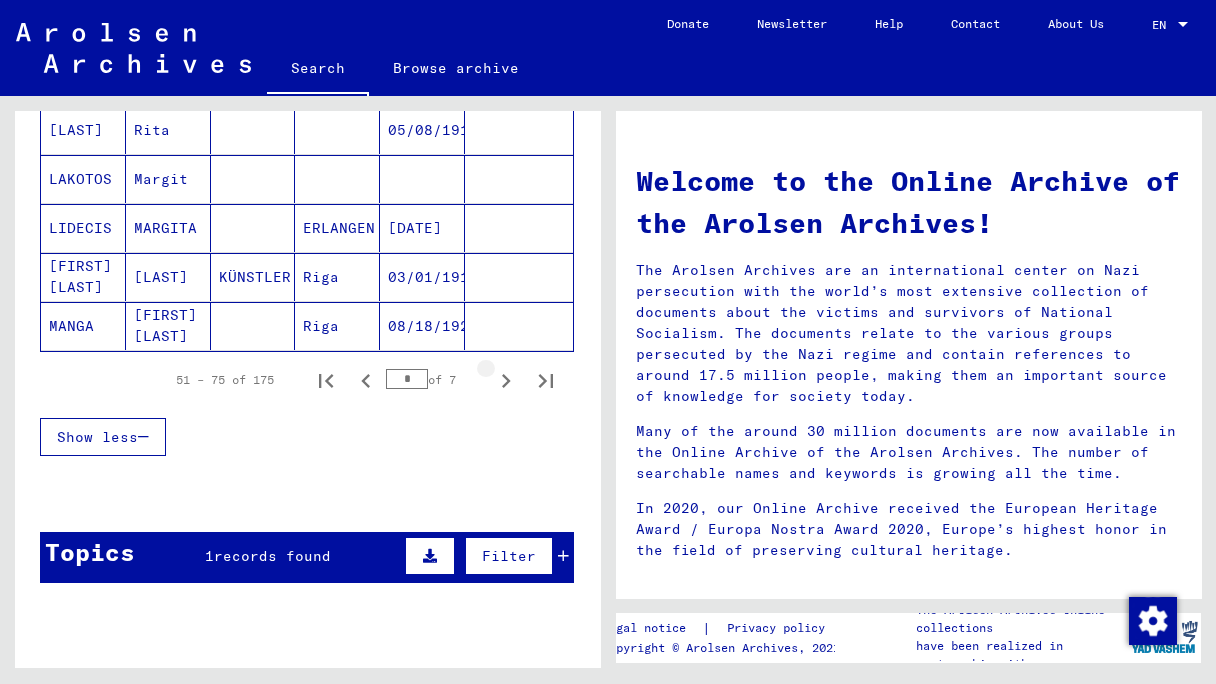 click 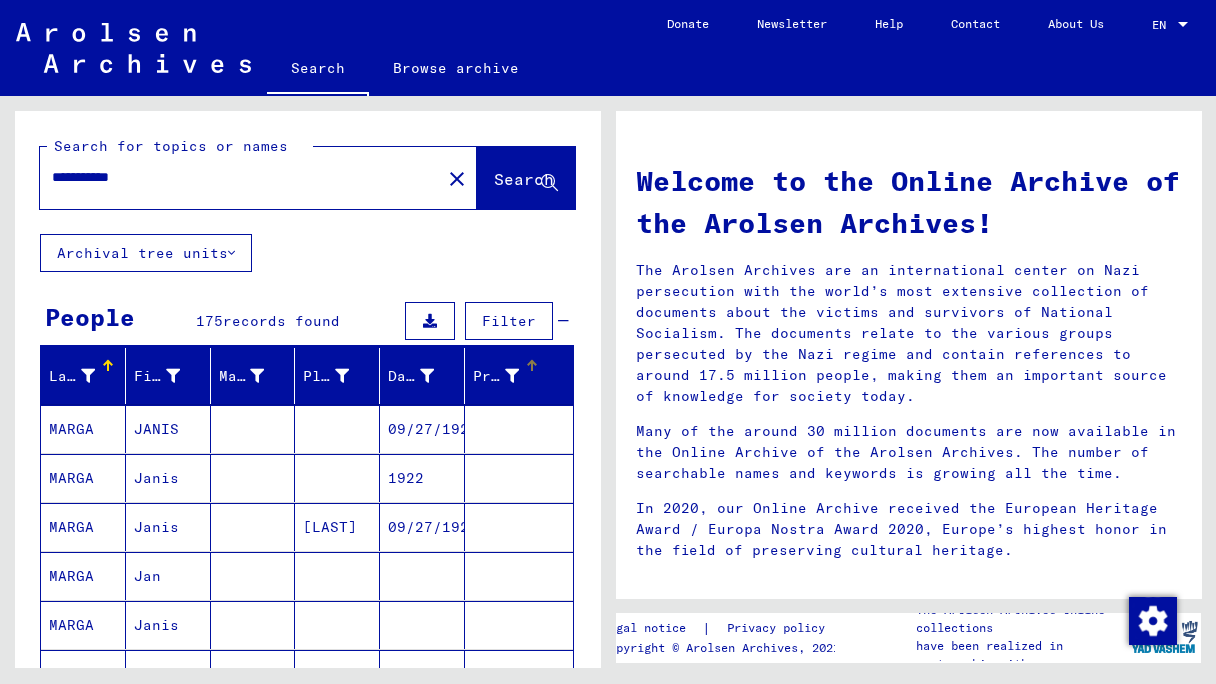 scroll, scrollTop: 87, scrollLeft: 0, axis: vertical 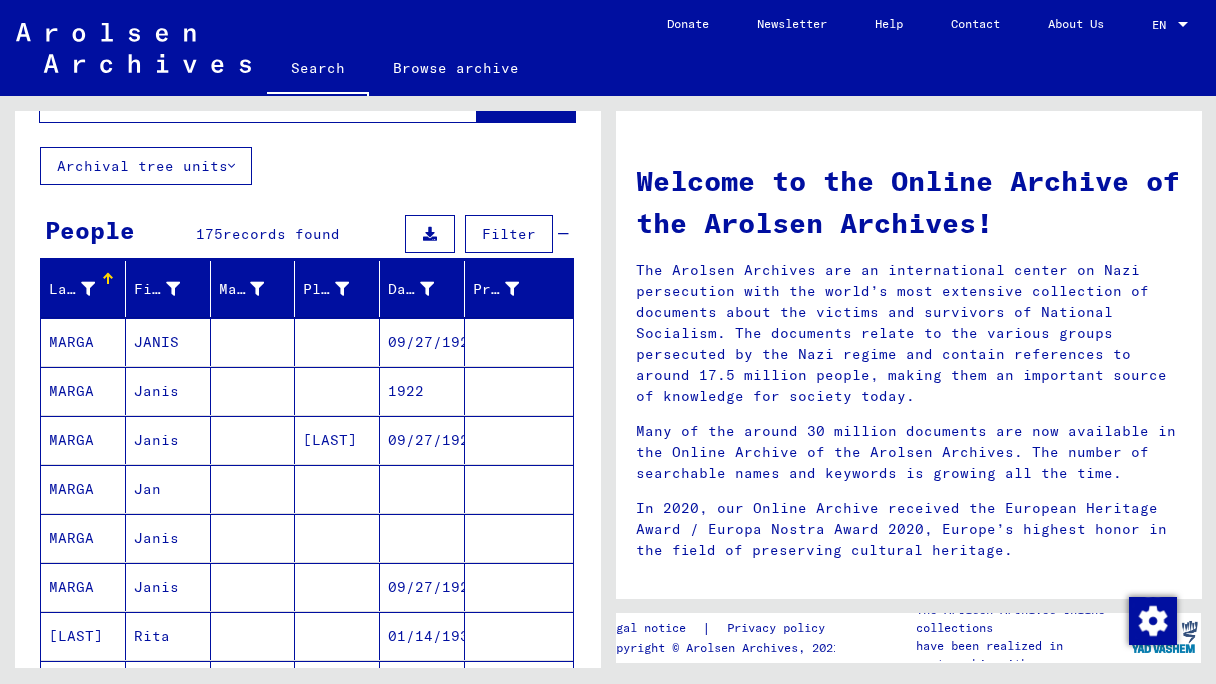 click on "MARGA" at bounding box center [83, 391] 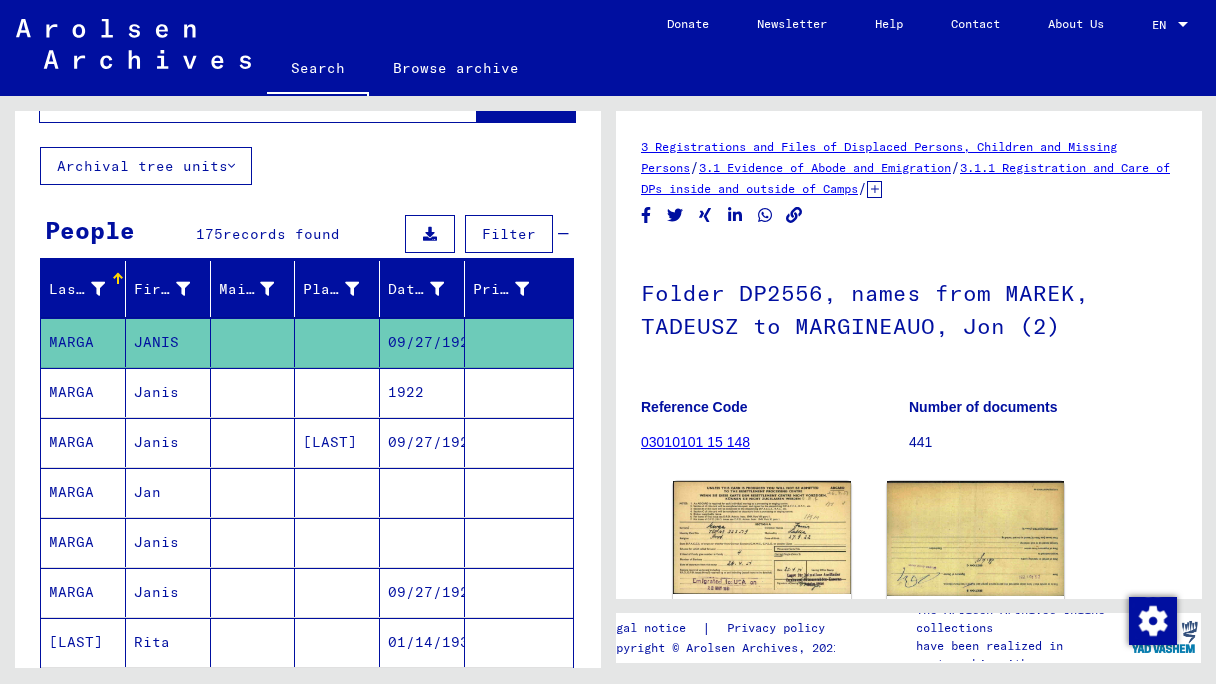 scroll, scrollTop: 0, scrollLeft: 0, axis: both 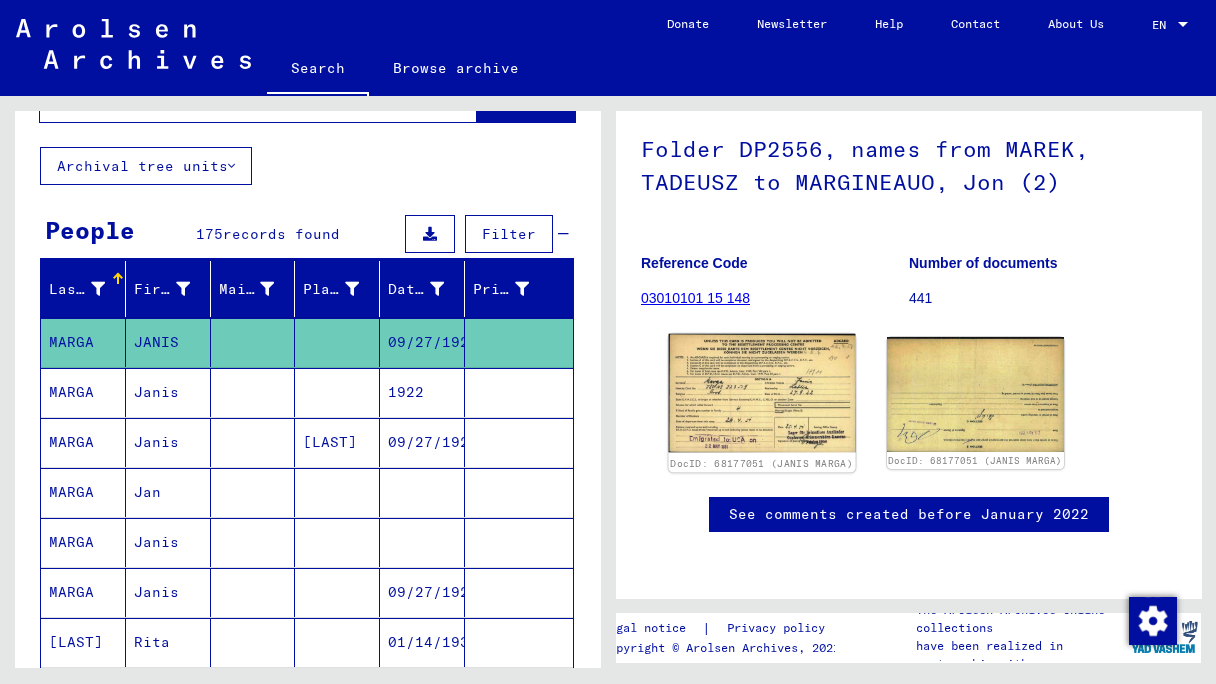 click 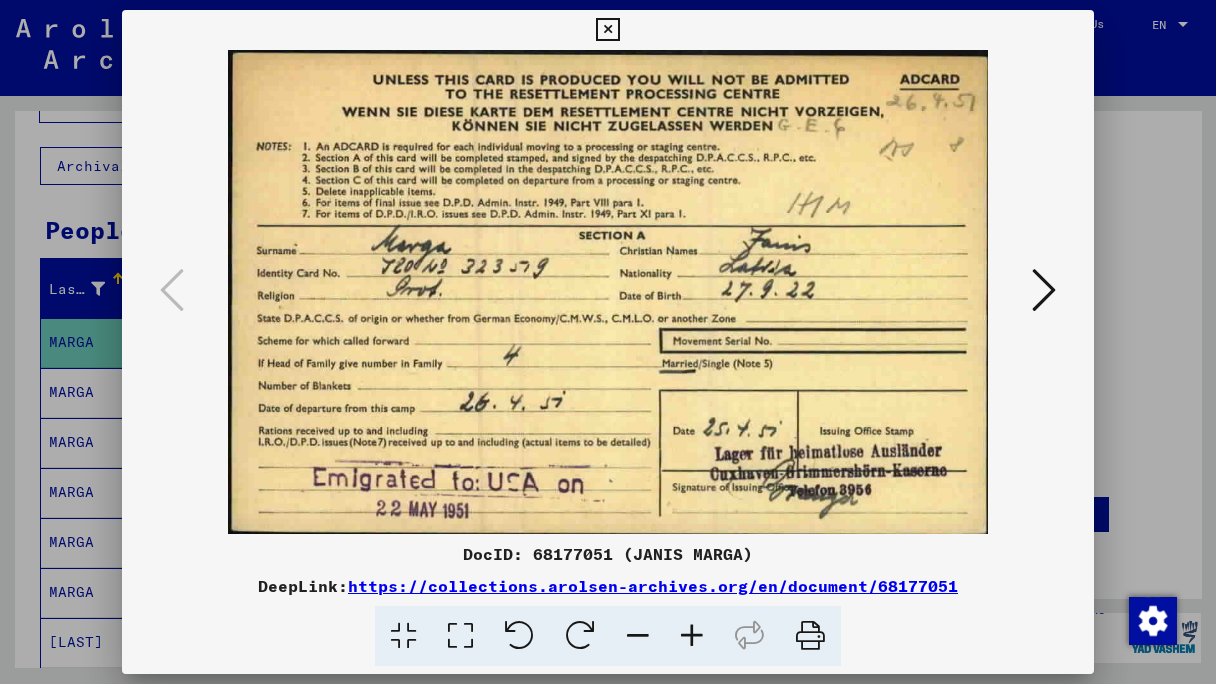 click at bounding box center [1044, 290] 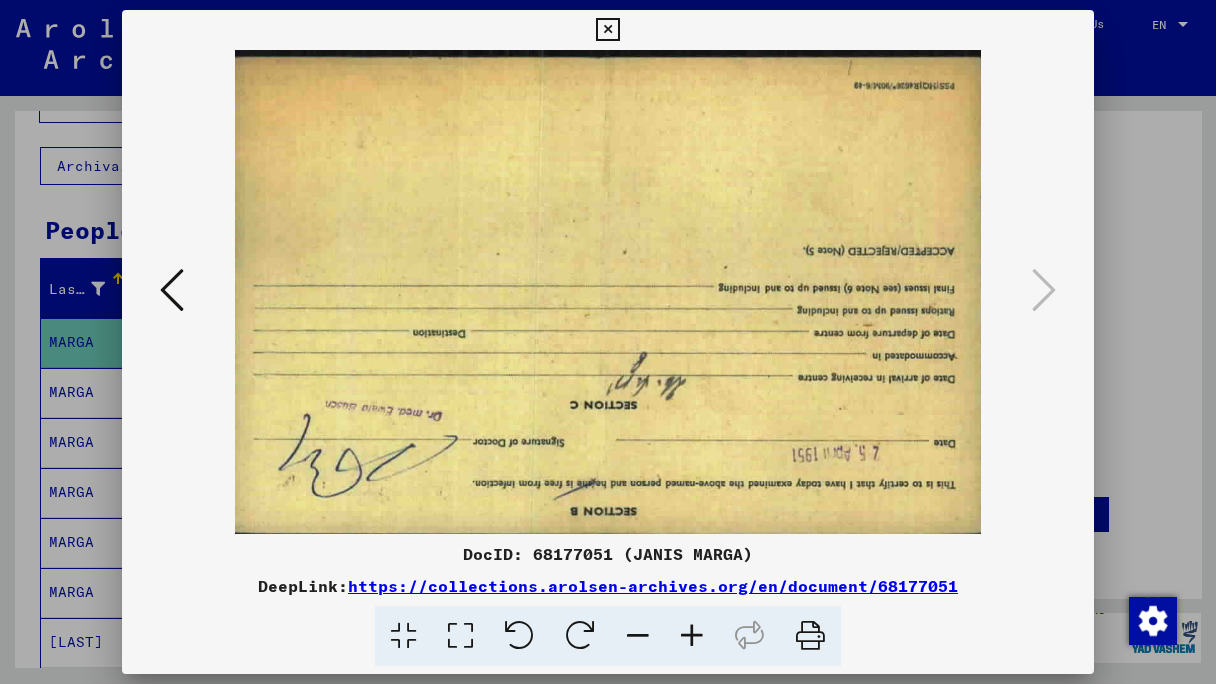 click at bounding box center [607, 30] 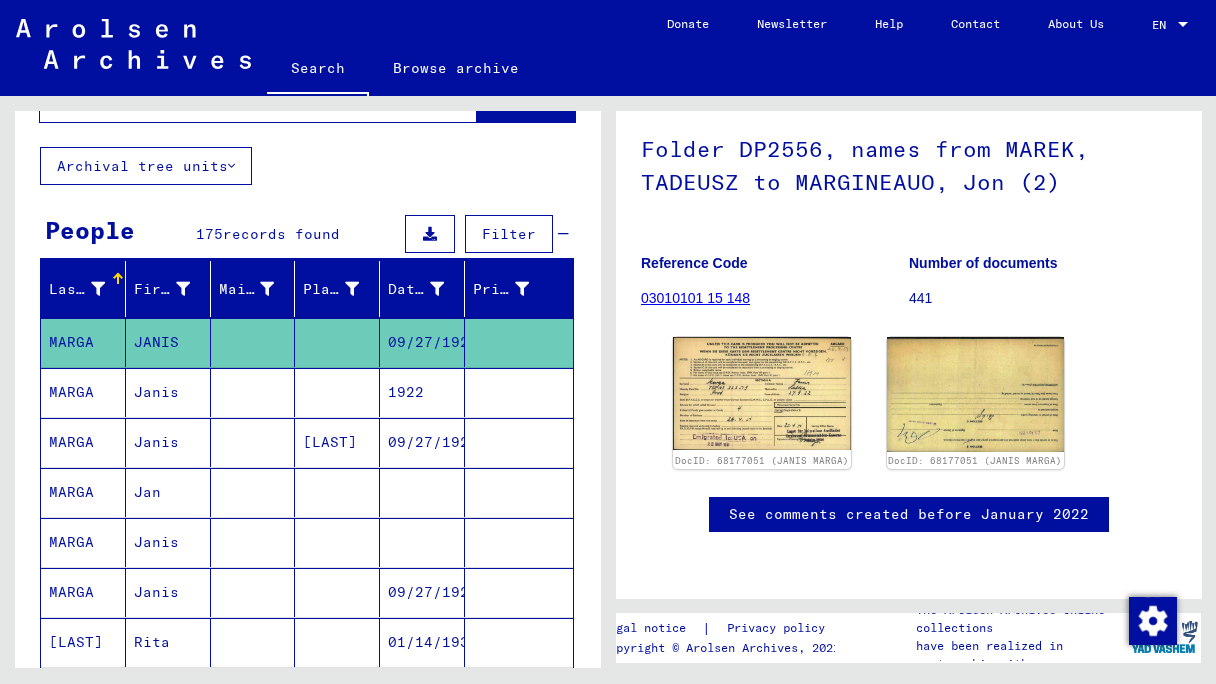 click on "MARGA" at bounding box center [83, 442] 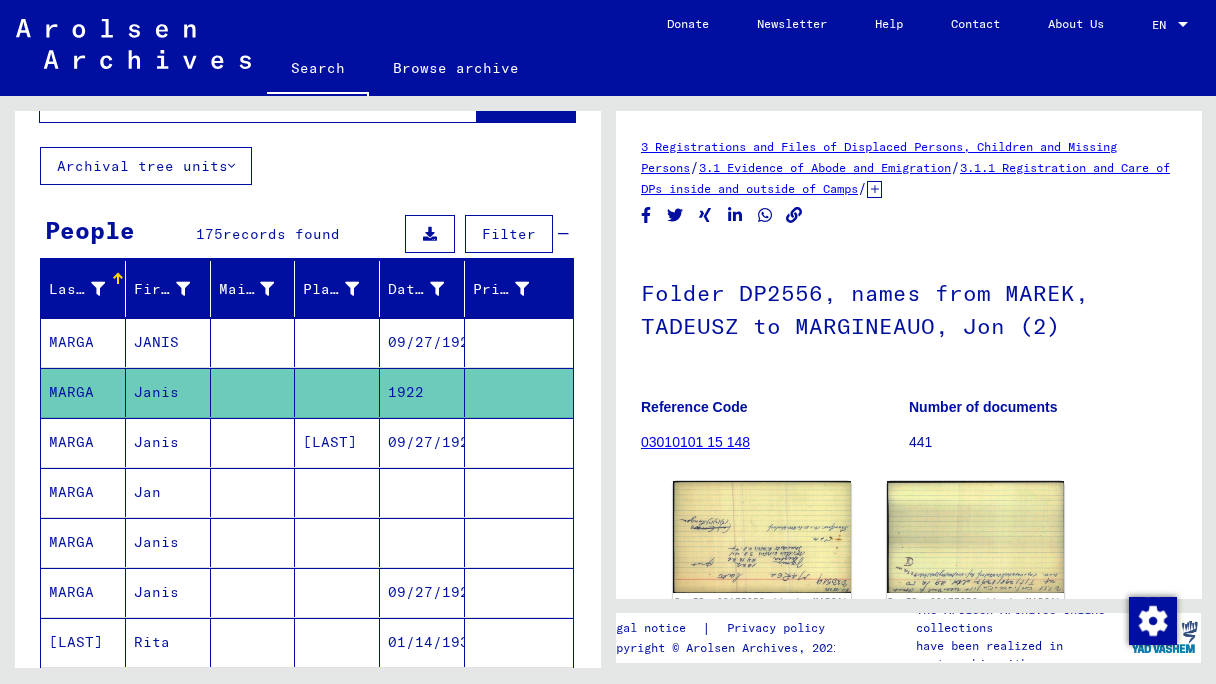 scroll, scrollTop: 0, scrollLeft: 0, axis: both 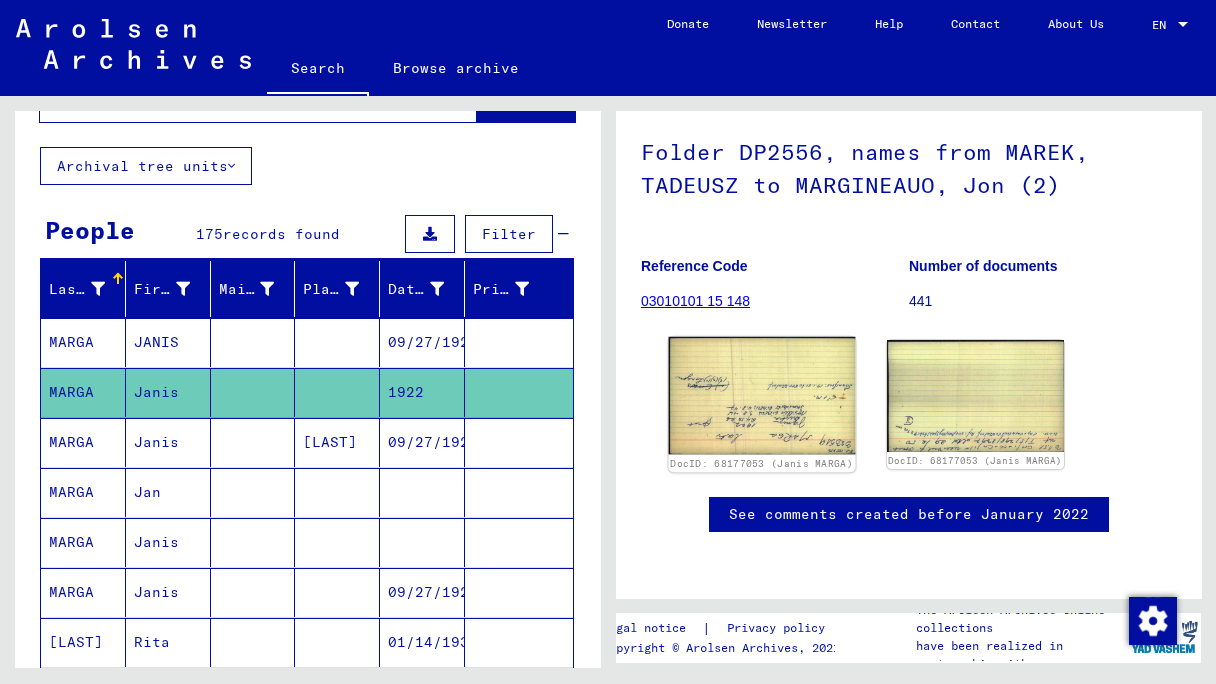 click 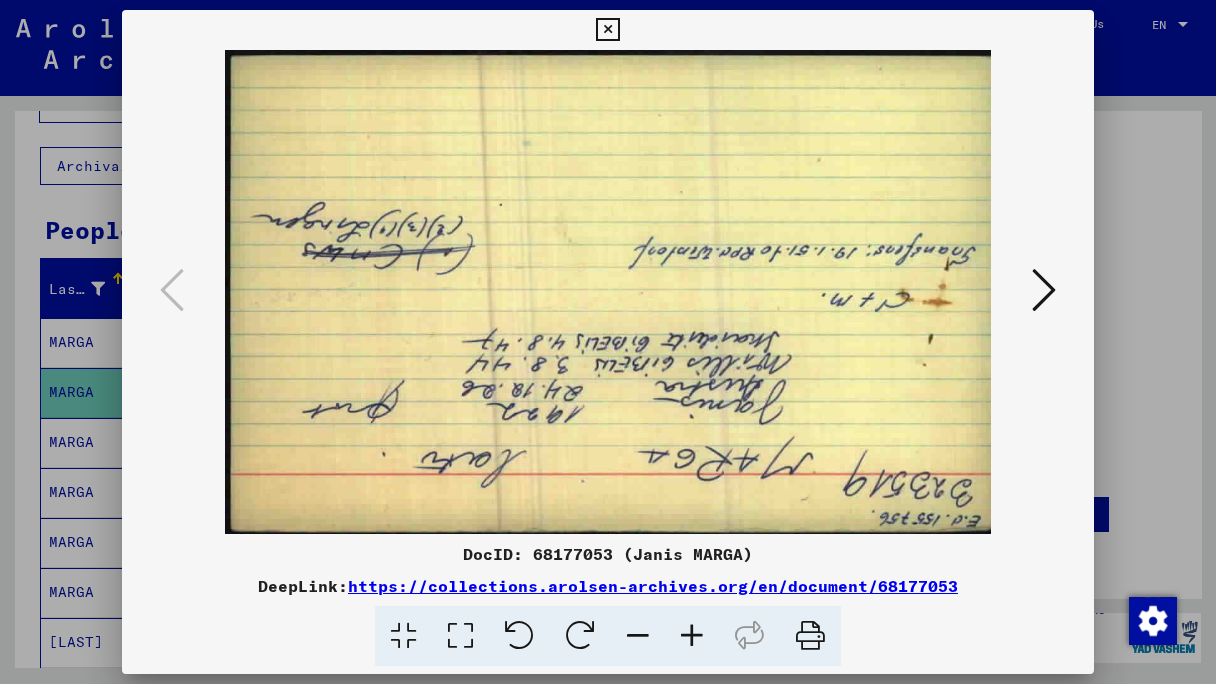 click at bounding box center [1044, 291] 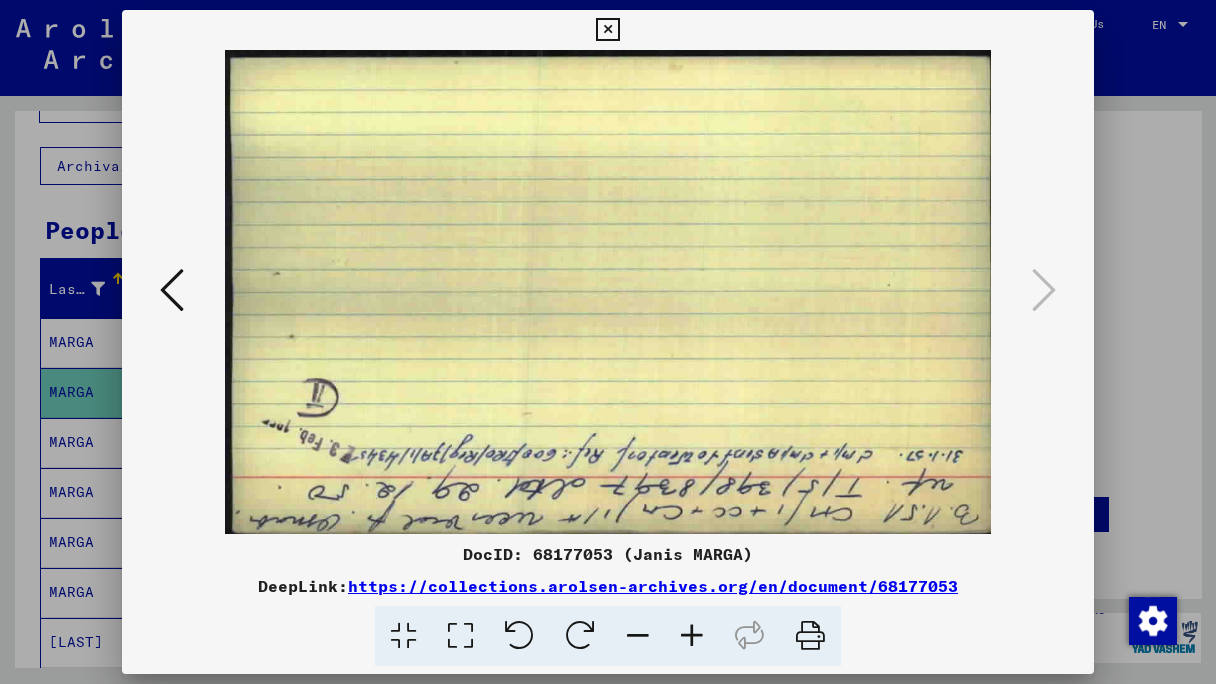 click at bounding box center (607, 30) 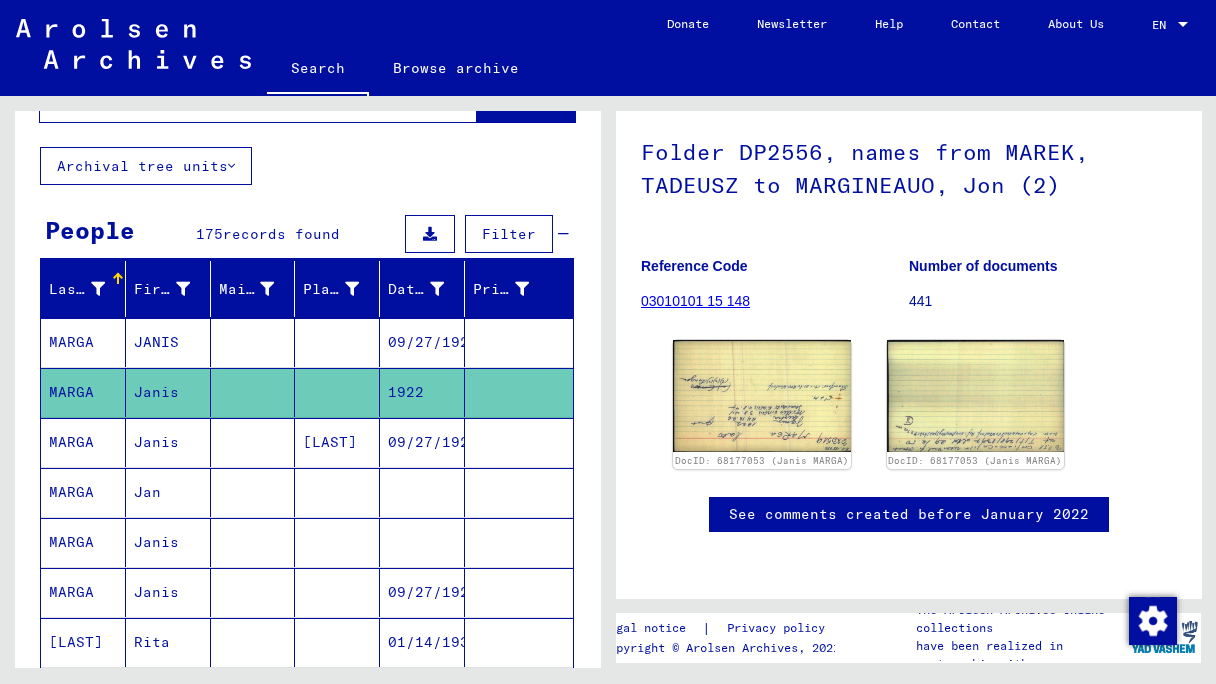 click on "MARGA" at bounding box center [83, 492] 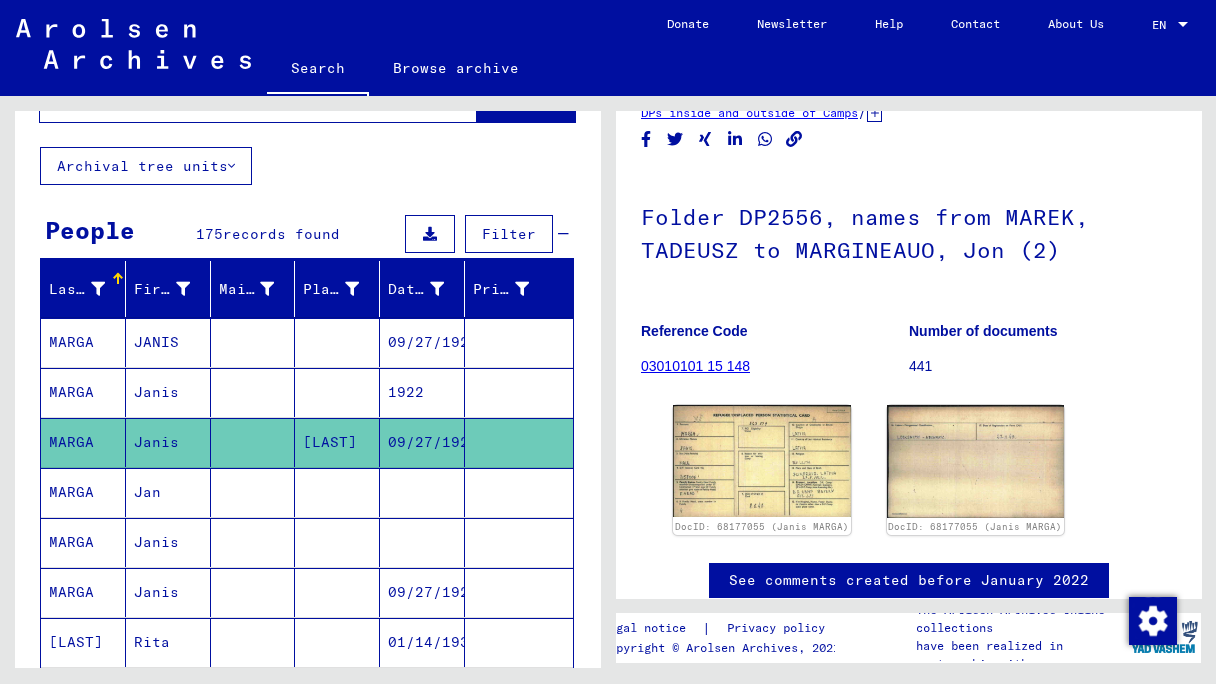 scroll, scrollTop: 77, scrollLeft: 0, axis: vertical 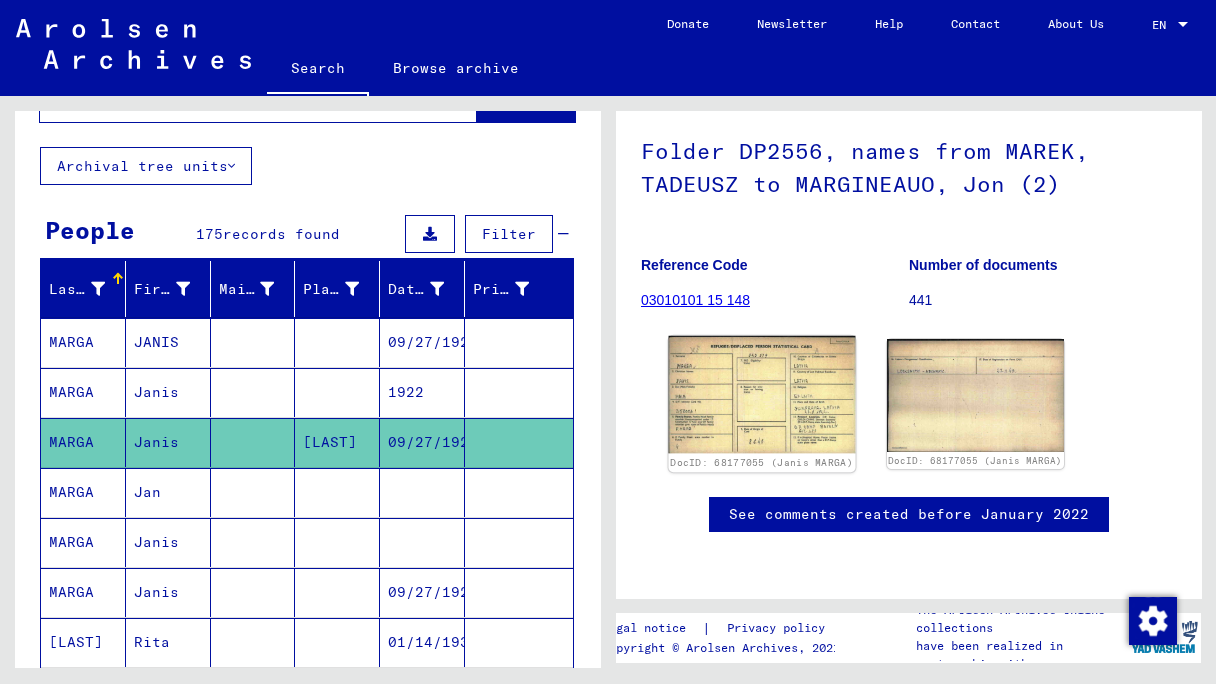 click 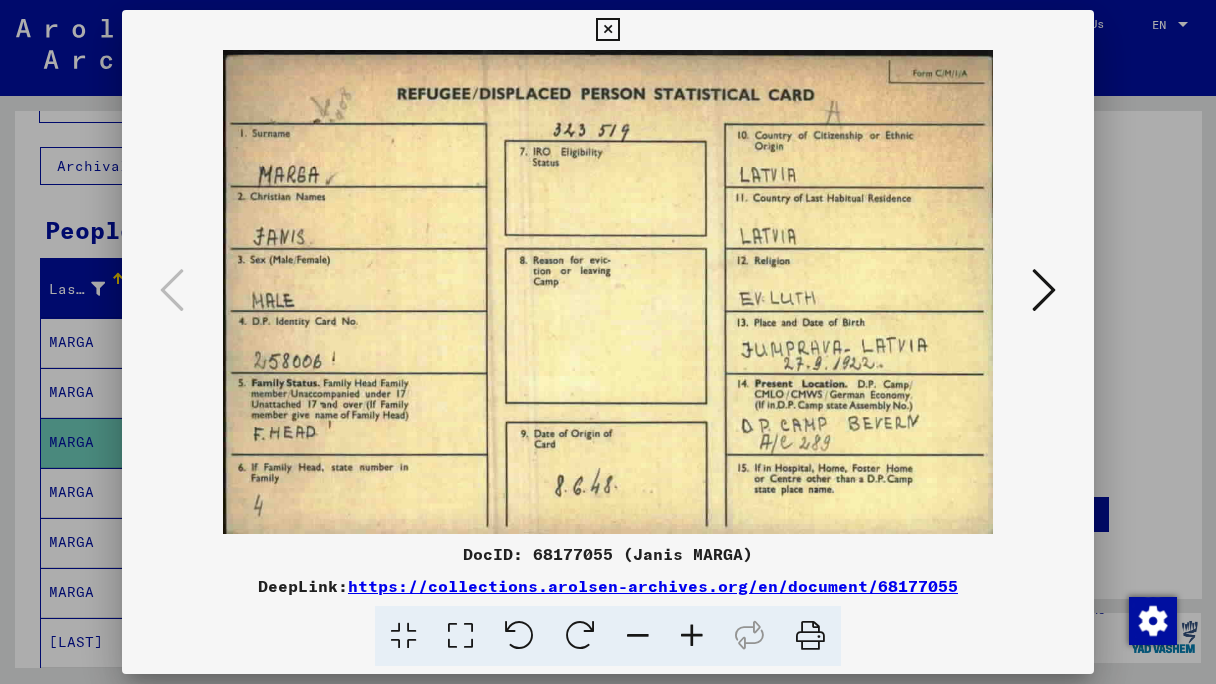 click at bounding box center [1044, 290] 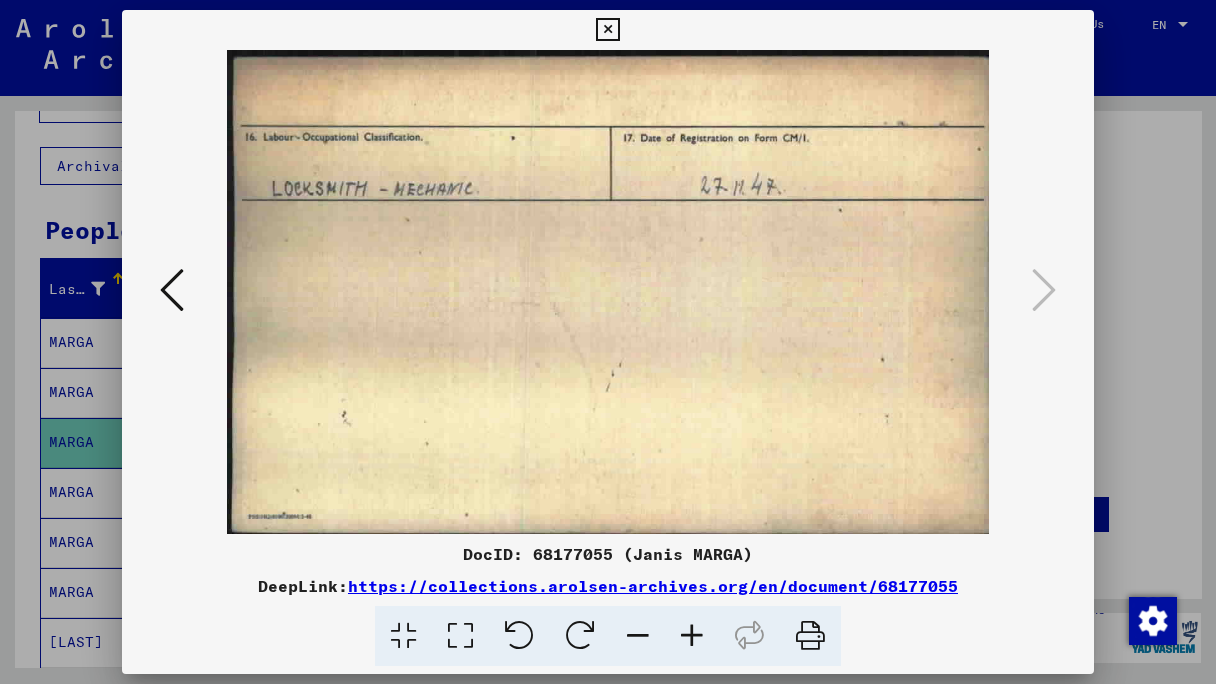 click at bounding box center [172, 290] 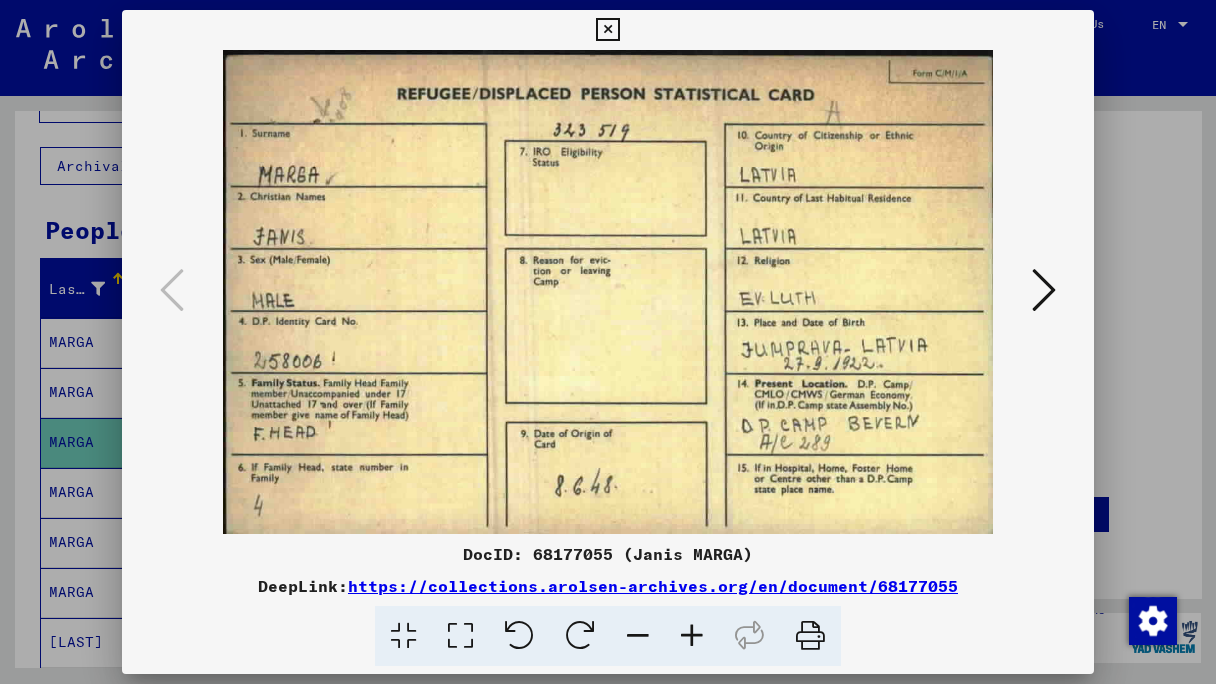click at bounding box center (1044, 290) 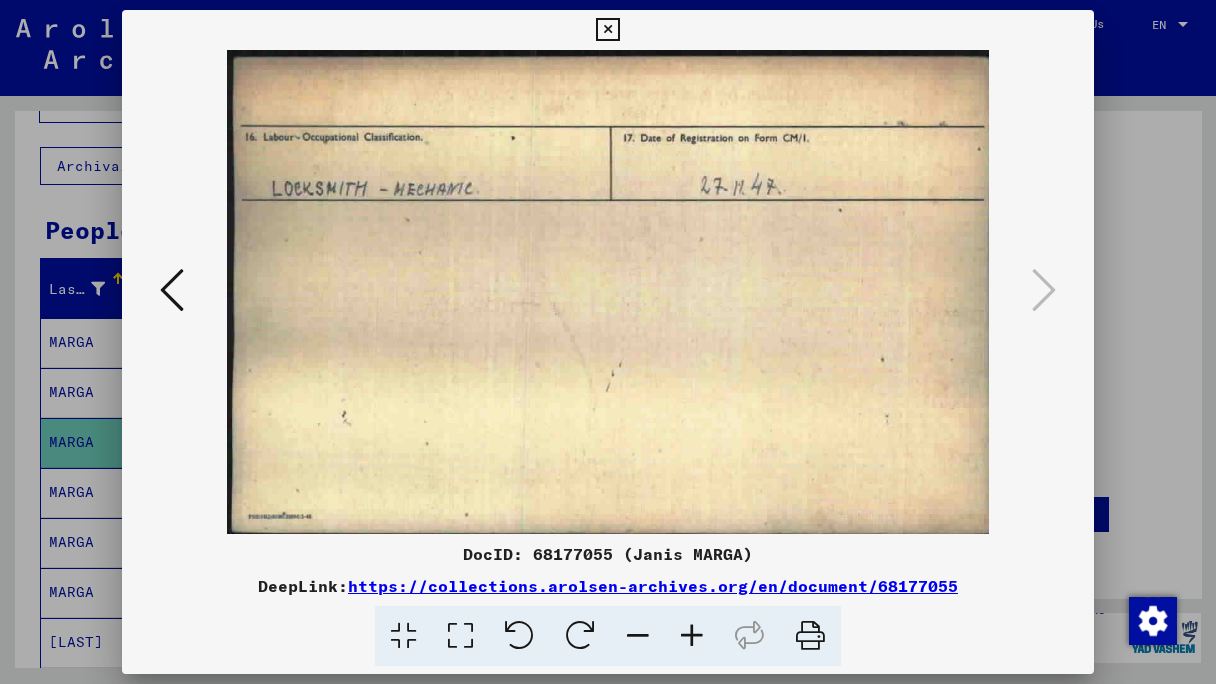 click at bounding box center (608, 342) 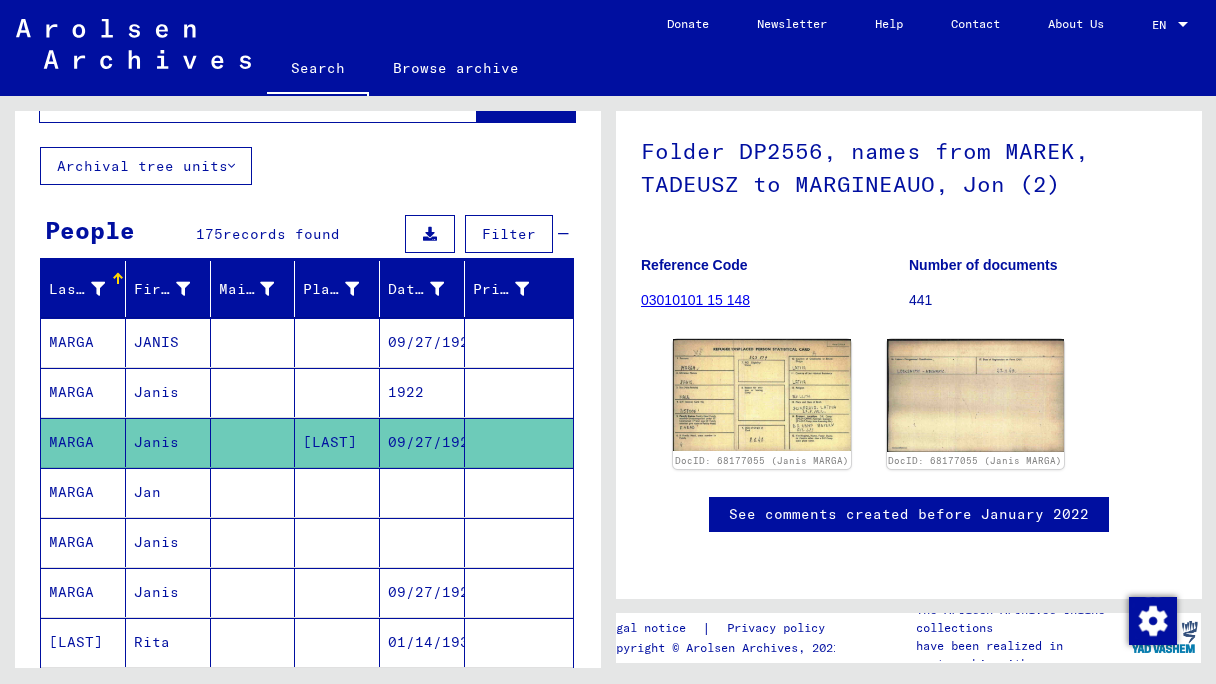 click on "MARGA" at bounding box center [83, 542] 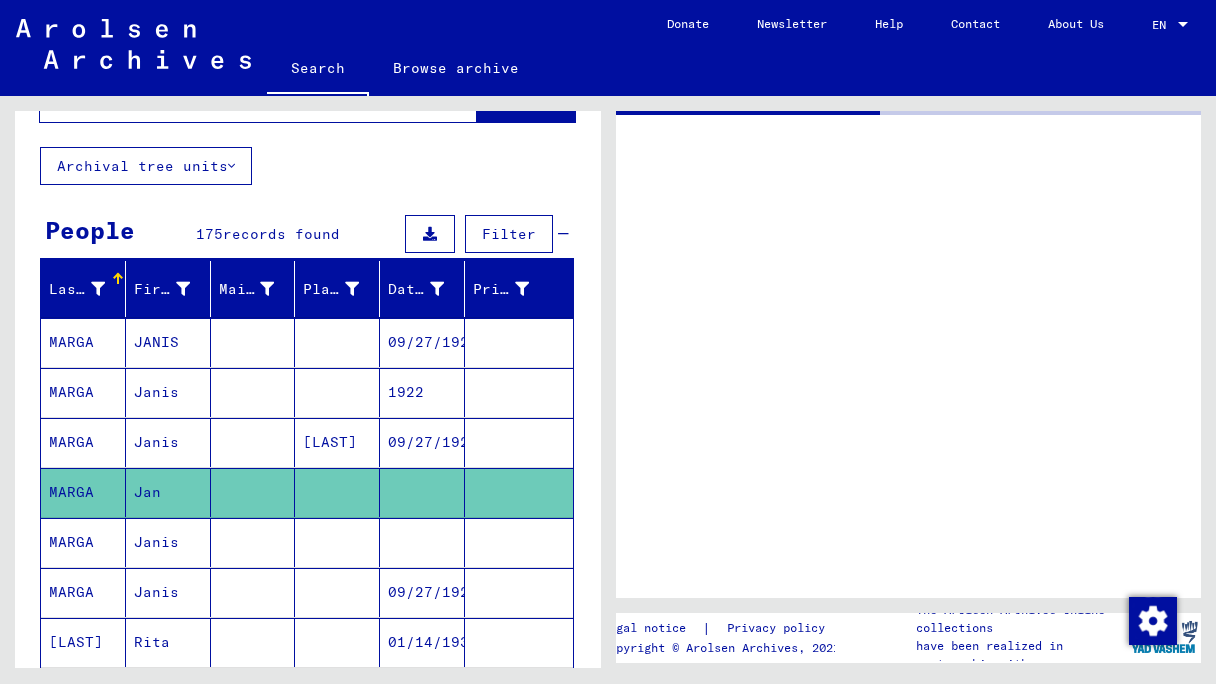 scroll, scrollTop: 0, scrollLeft: 0, axis: both 